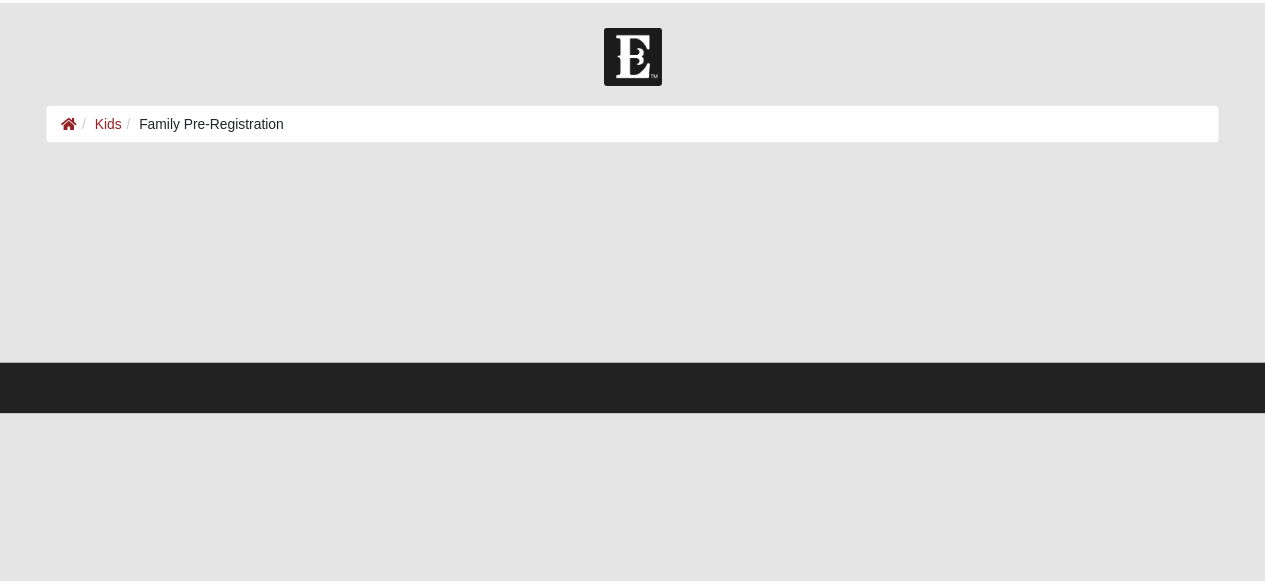 scroll, scrollTop: 0, scrollLeft: 0, axis: both 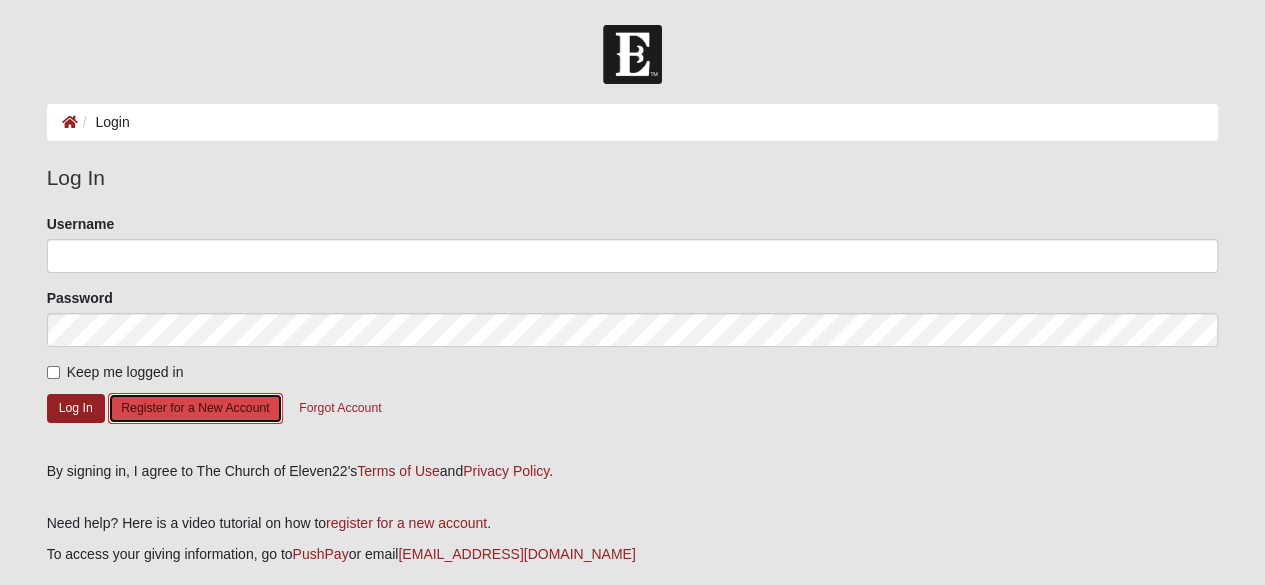 click on "Register for a New Account" 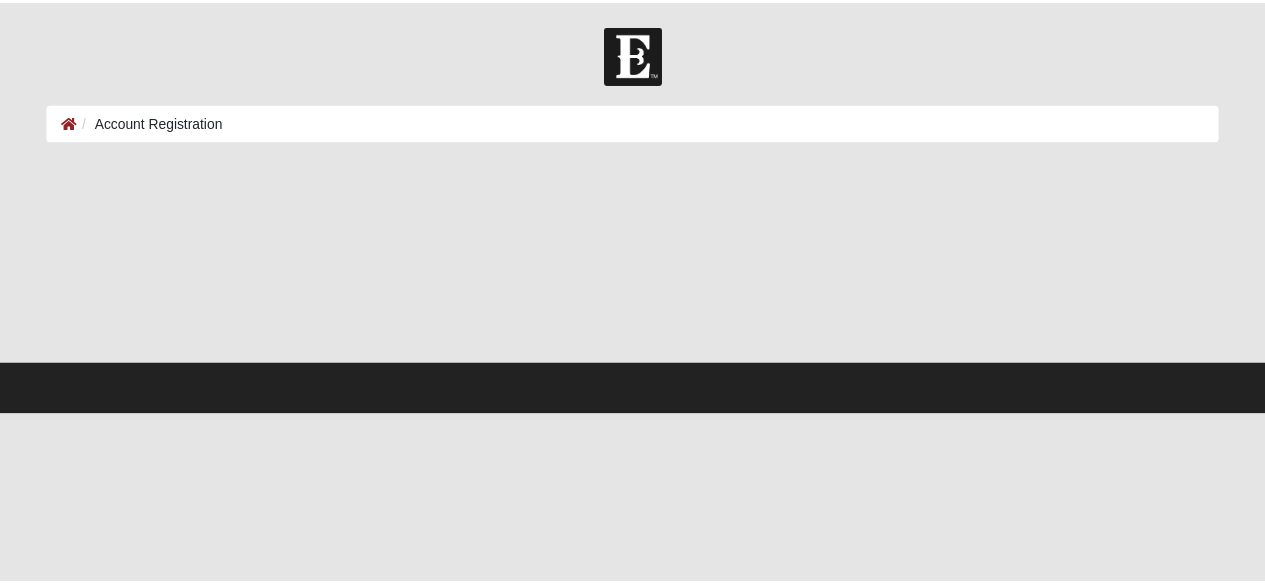 scroll, scrollTop: 0, scrollLeft: 0, axis: both 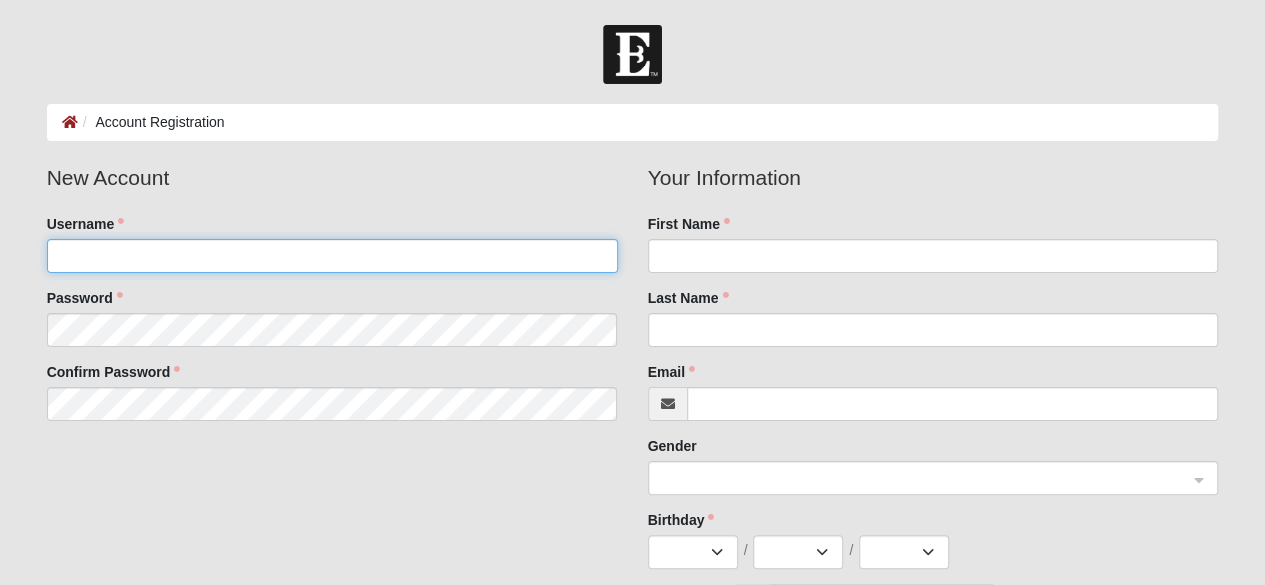 click on "Username" 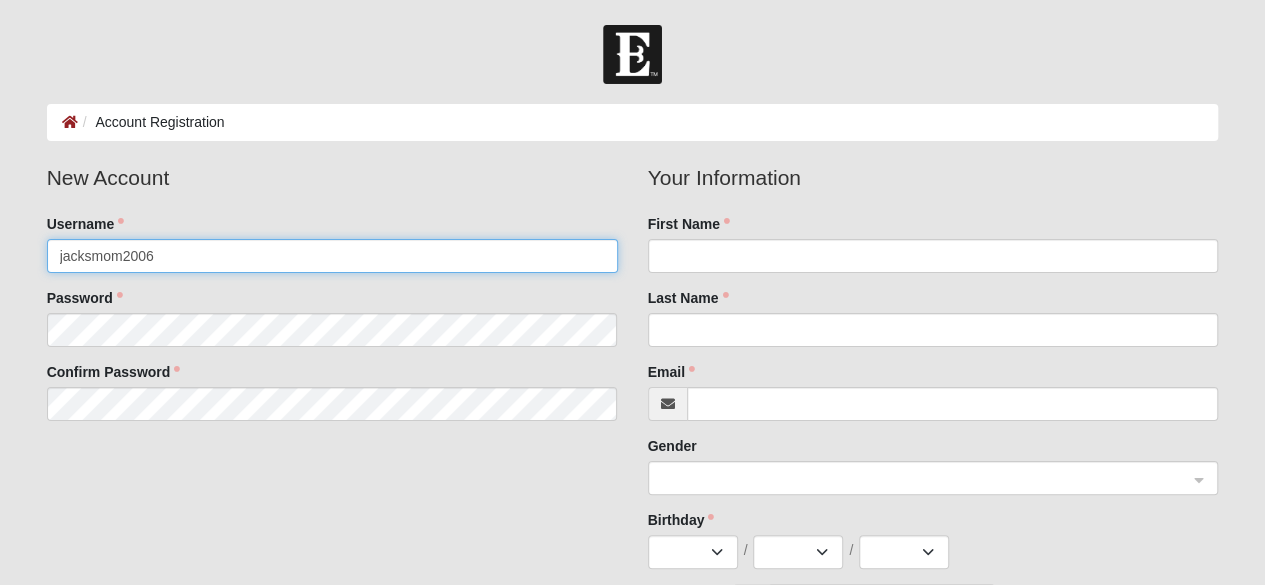 type on "jacksmom2006" 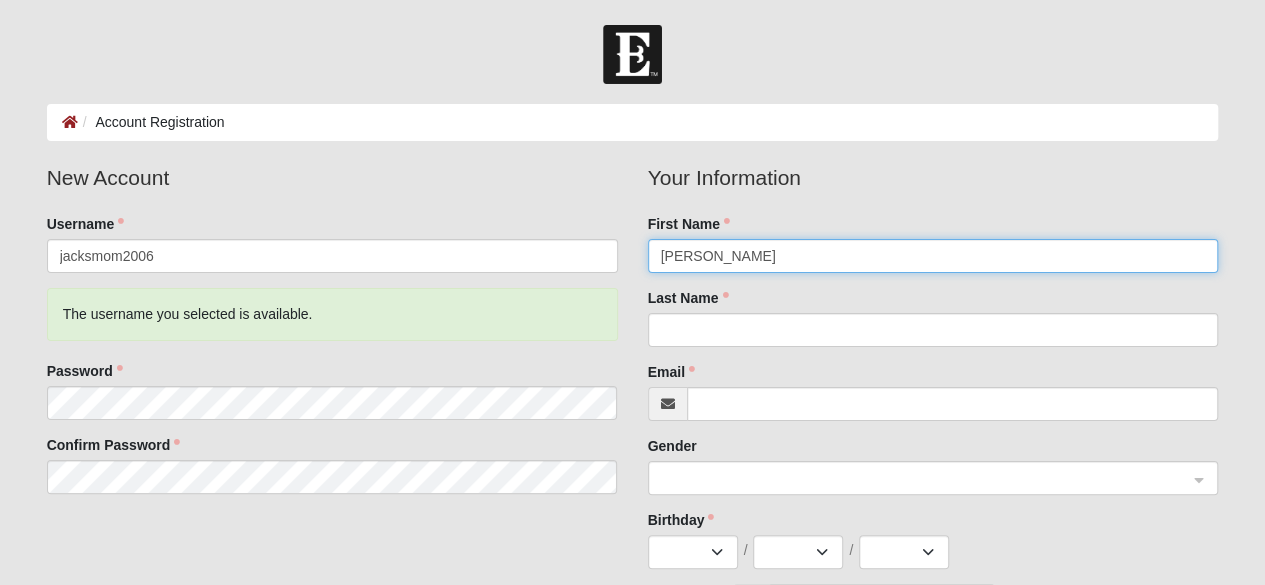 type on "Traci" 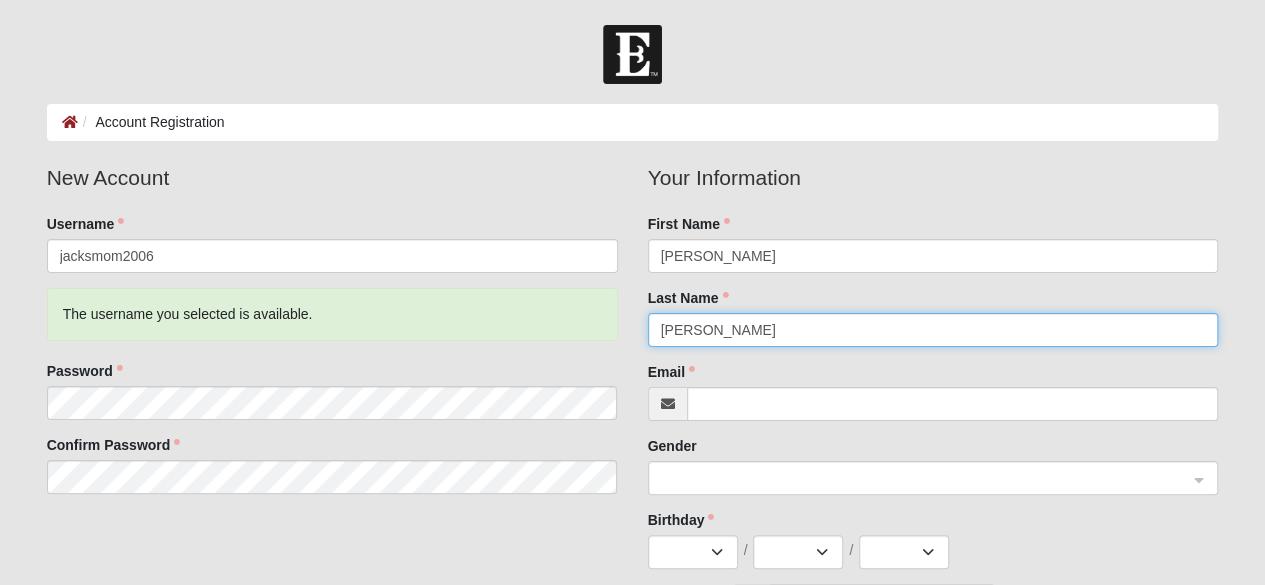 type on "Casey" 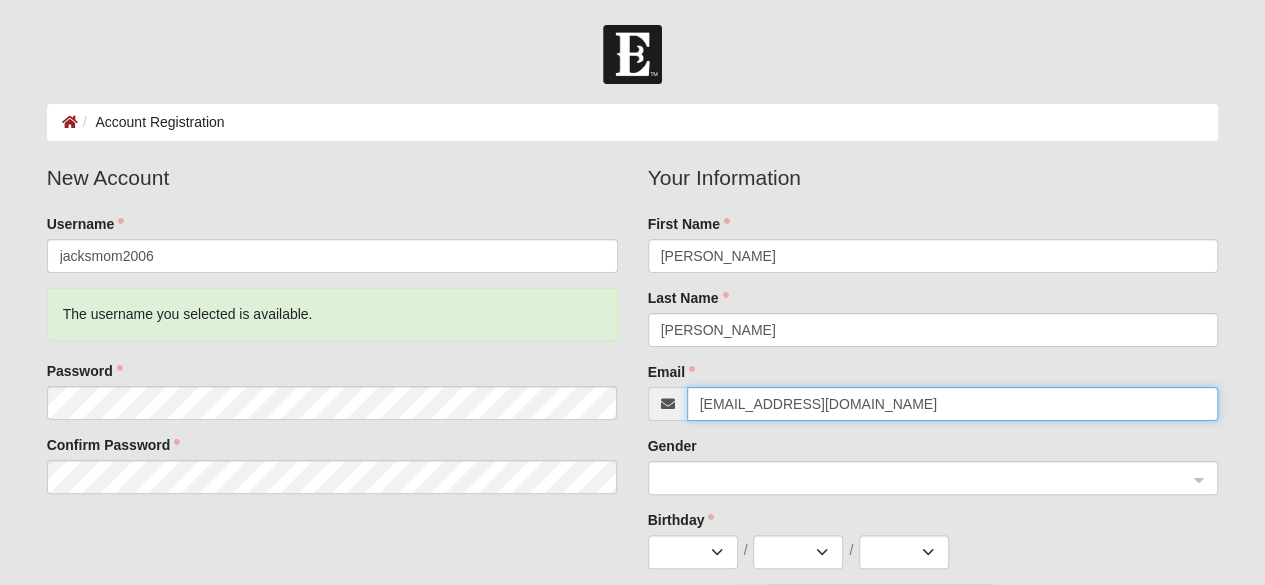 click 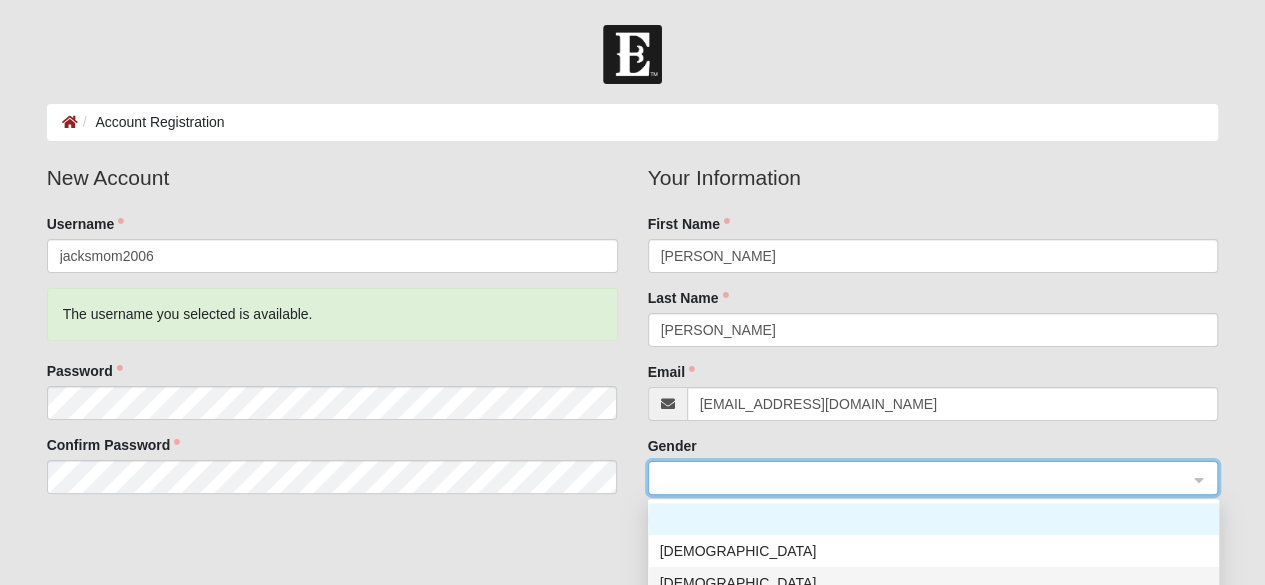 click on "Female" at bounding box center [933, 583] 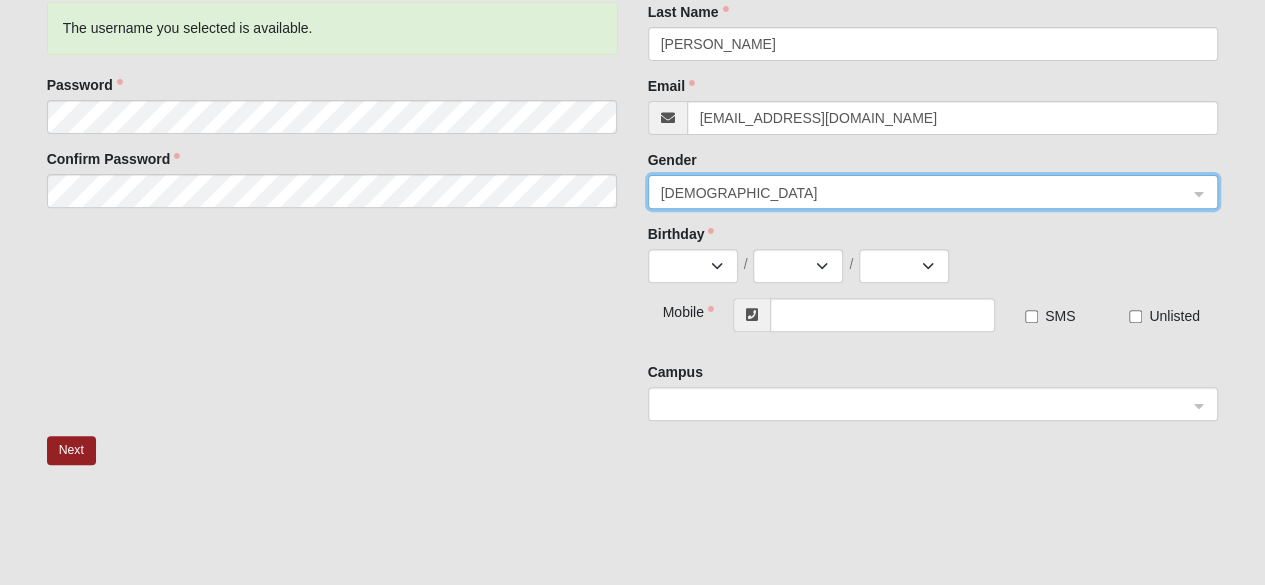 scroll, scrollTop: 320, scrollLeft: 0, axis: vertical 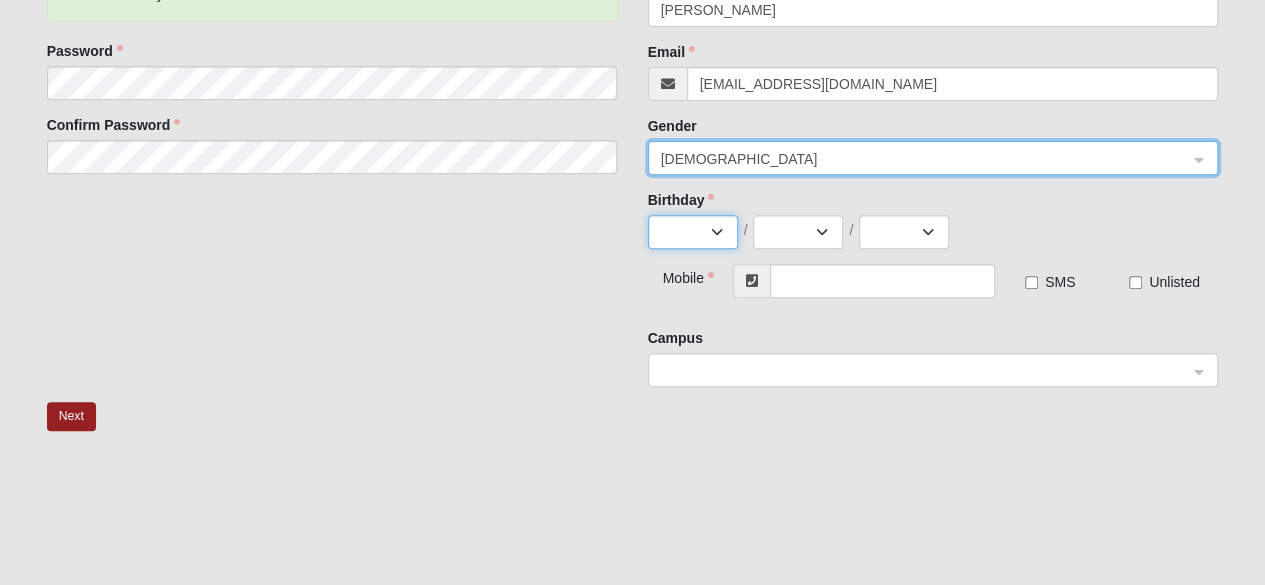 click on "Jan Feb Mar Apr May Jun Jul Aug Sep Oct Nov Dec" at bounding box center [693, 232] 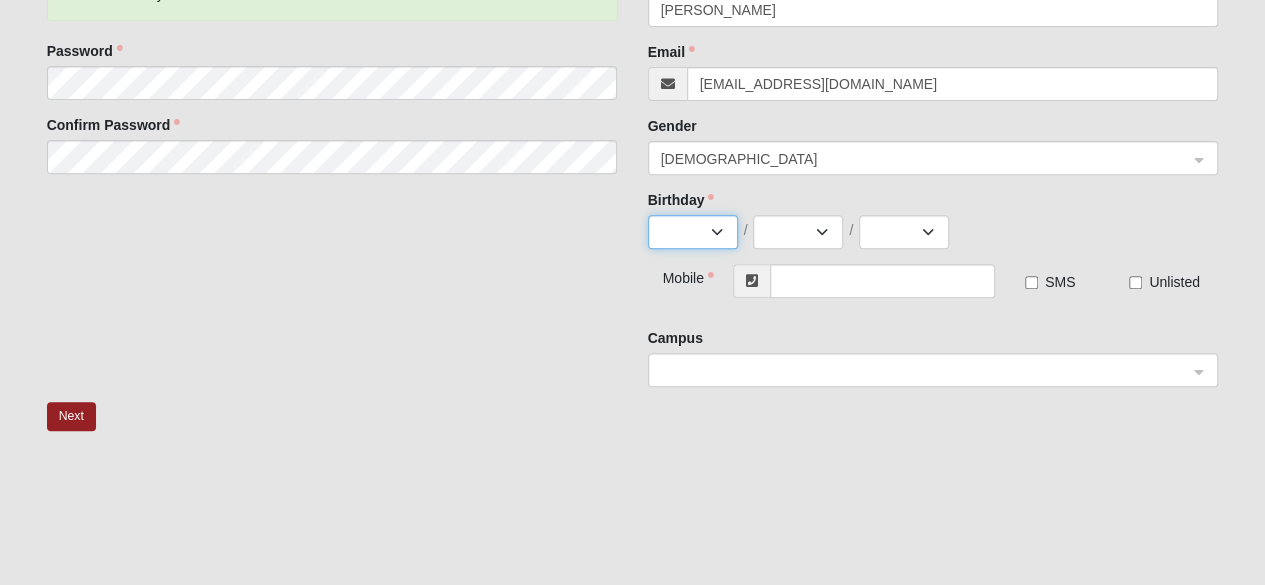 select on "4" 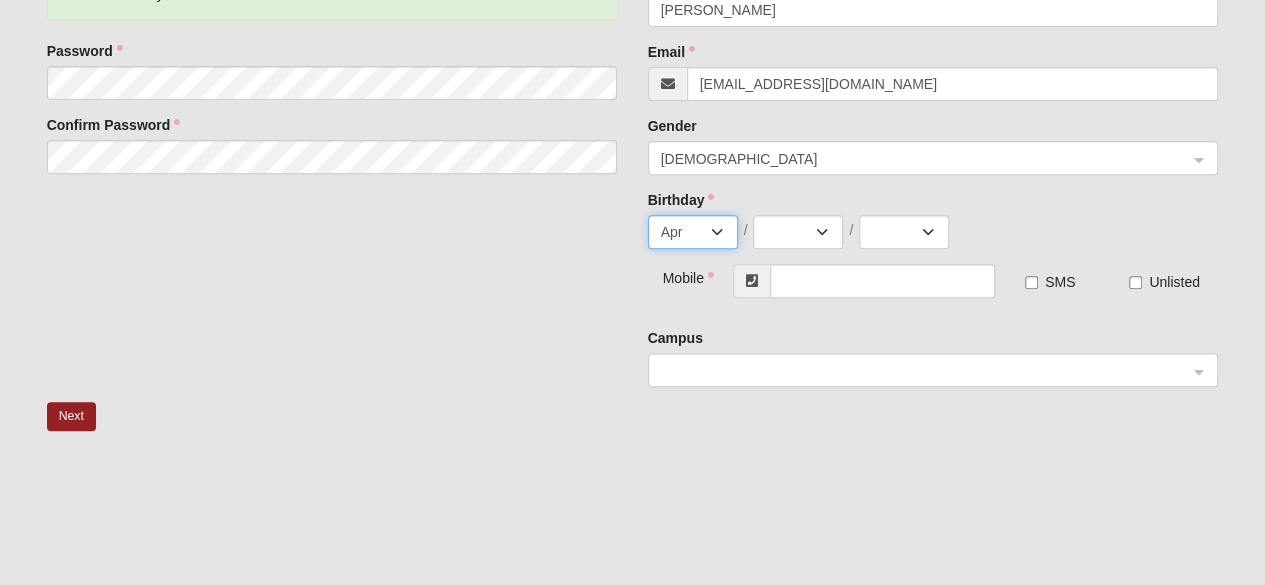 click on "Jan Feb Mar Apr May Jun Jul Aug Sep Oct Nov Dec" at bounding box center (693, 232) 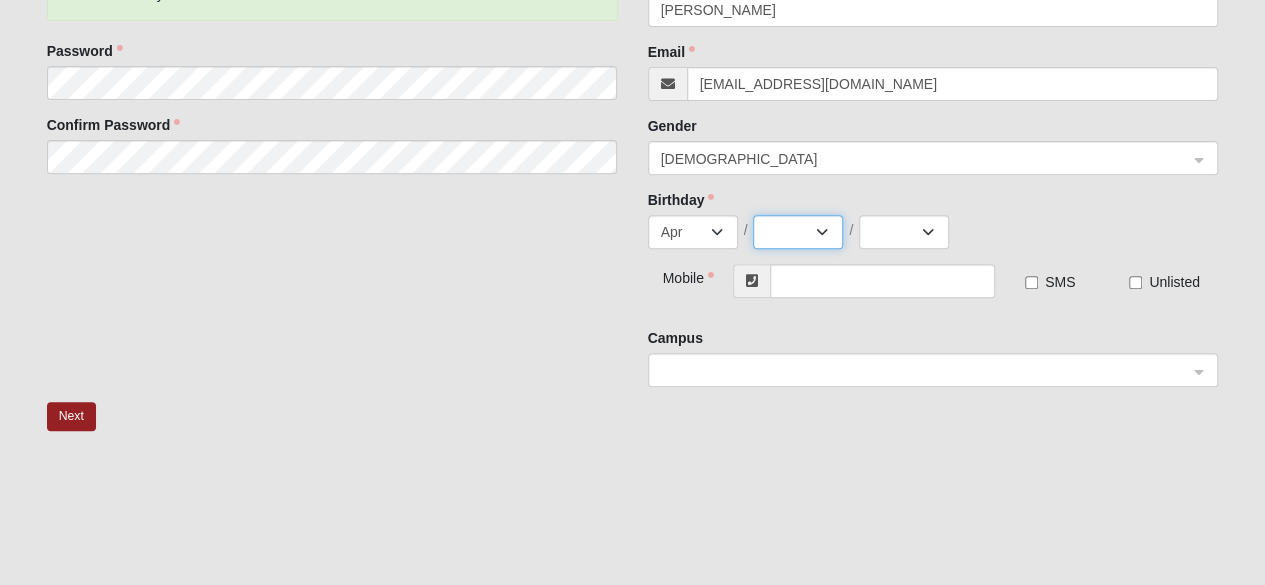 click on "1 2 3 4 5 6 7 8 9 10 11 12 13 14 15 16 17 18 19 20 21 22 23 24 25 26 27 28 29 30" at bounding box center [798, 232] 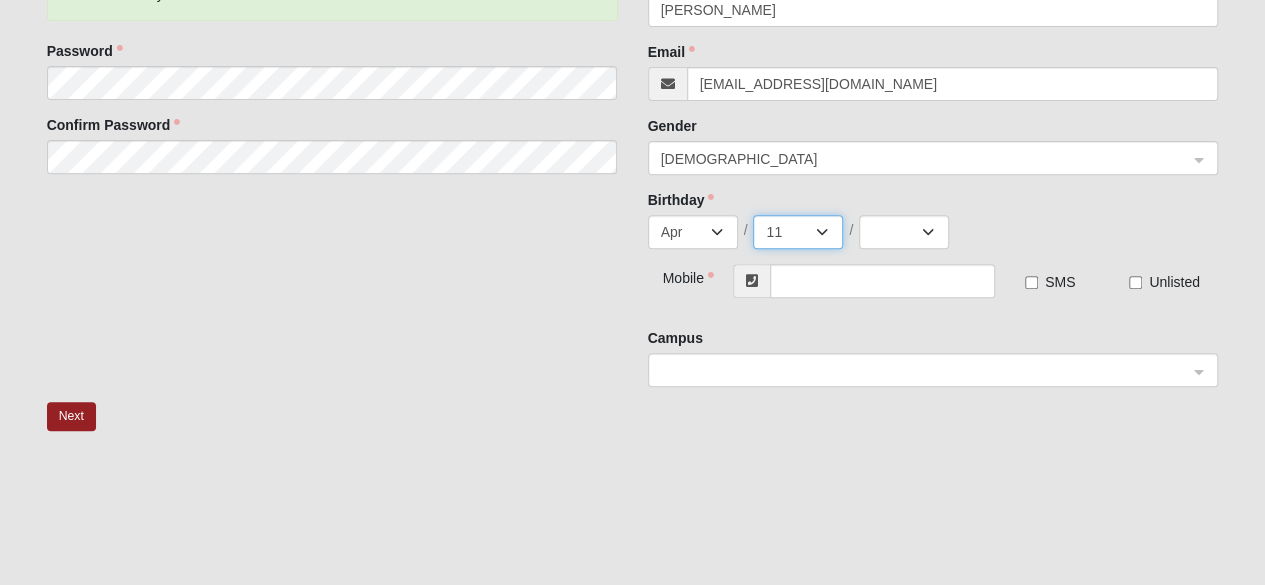 click on "1 2 3 4 5 6 7 8 9 10 11 12 13 14 15 16 17 18 19 20 21 22 23 24 25 26 27 28 29 30" at bounding box center (798, 232) 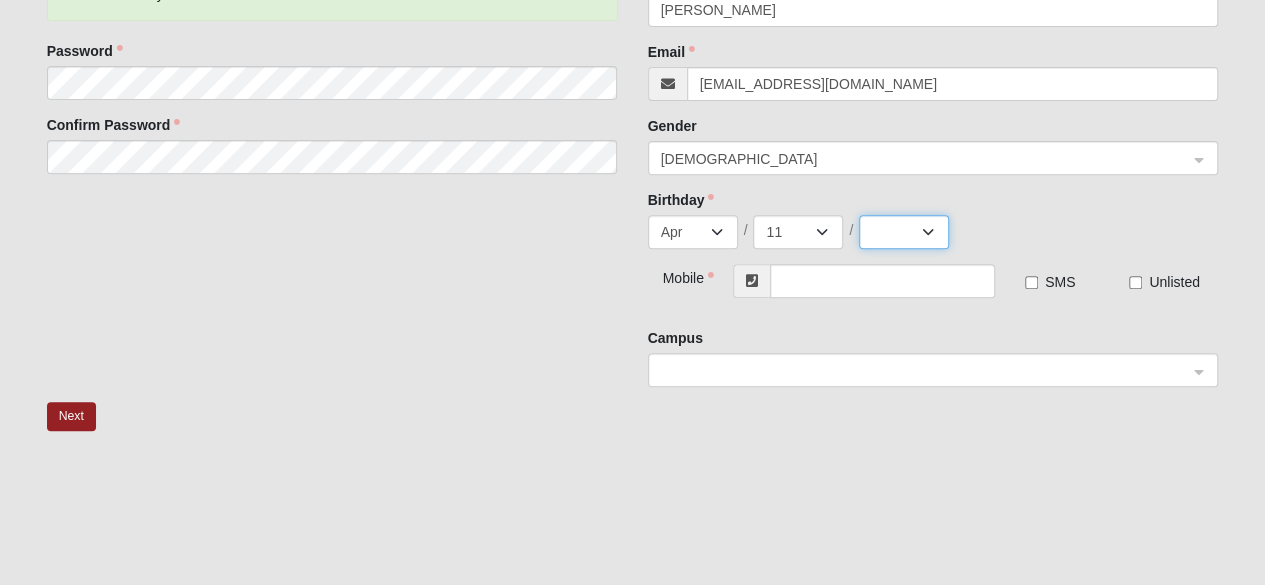 click on "2025 2024 2023 2022 2021 2020 2019 2018 2017 2016 2015 2014 2013 2012 2011 2010 2009 2008 2007 2006 2005 2004 2003 2002 2001 2000 1999 1998 1997 1996 1995 1994 1993 1992 1991 1990 1989 1988 1987 1986 1985 1984 1983 1982 1981 1980 1979 1978 1977 1976 1975 1974 1973 1972 1971 1970 1969 1968 1967 1966 1965 1964 1963 1962 1961 1960 1959 1958 1957 1956 1955 1954 1953 1952 1951 1950 1949 1948 1947 1946 1945 1944 1943 1942 1941 1940 1939 1938 1937 1936 1935 1934 1933 1932 1931 1930 1929 1928 1927 1926 1925 1924 1923 1922 1921 1920 1919 1918 1917 1916 1915 1914 1913 1912 1911 1910 1909 1908 1907 1906 1905 1904 1903 1902 1901 1900" at bounding box center [904, 232] 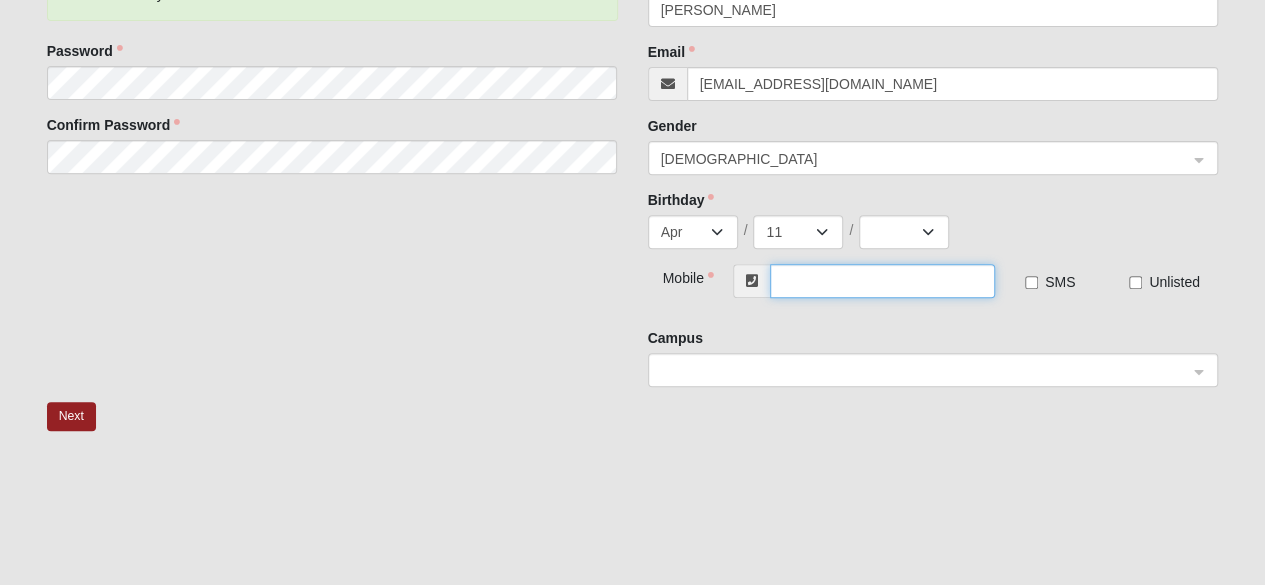 click at bounding box center (882, 281) 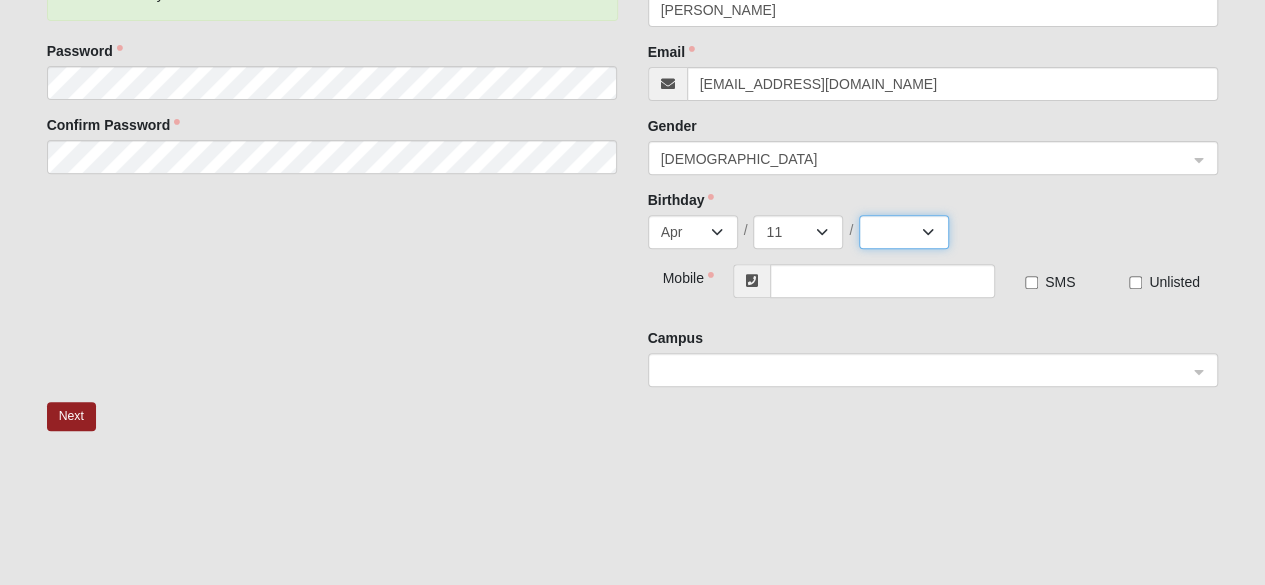click on "2025 2024 2023 2022 2021 2020 2019 2018 2017 2016 2015 2014 2013 2012 2011 2010 2009 2008 2007 2006 2005 2004 2003 2002 2001 2000 1999 1998 1997 1996 1995 1994 1993 1992 1991 1990 1989 1988 1987 1986 1985 1984 1983 1982 1981 1980 1979 1978 1977 1976 1975 1974 1973 1972 1971 1970 1969 1968 1967 1966 1965 1964 1963 1962 1961 1960 1959 1958 1957 1956 1955 1954 1953 1952 1951 1950 1949 1948 1947 1946 1945 1944 1943 1942 1941 1940 1939 1938 1937 1936 1935 1934 1933 1932 1931 1930 1929 1928 1927 1926 1925 1924 1923 1922 1921 1920 1919 1918 1917 1916 1915 1914 1913 1912 1911 1910 1909 1908 1907 1906 1905 1904 1903 1902 1901 1900" at bounding box center (904, 232) 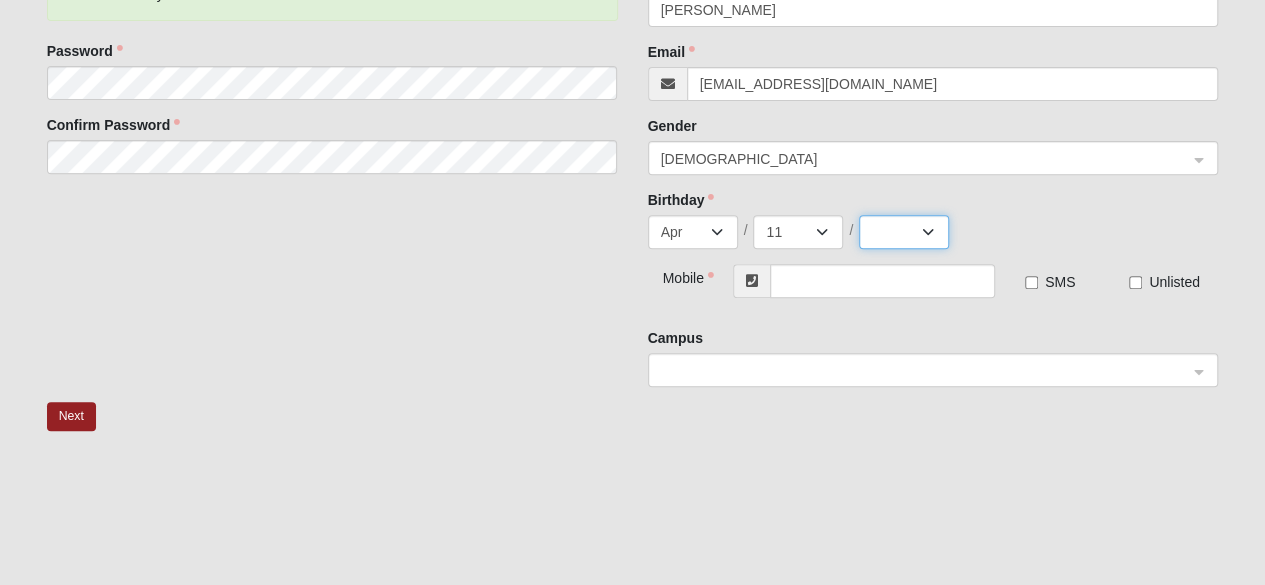 select on "1981" 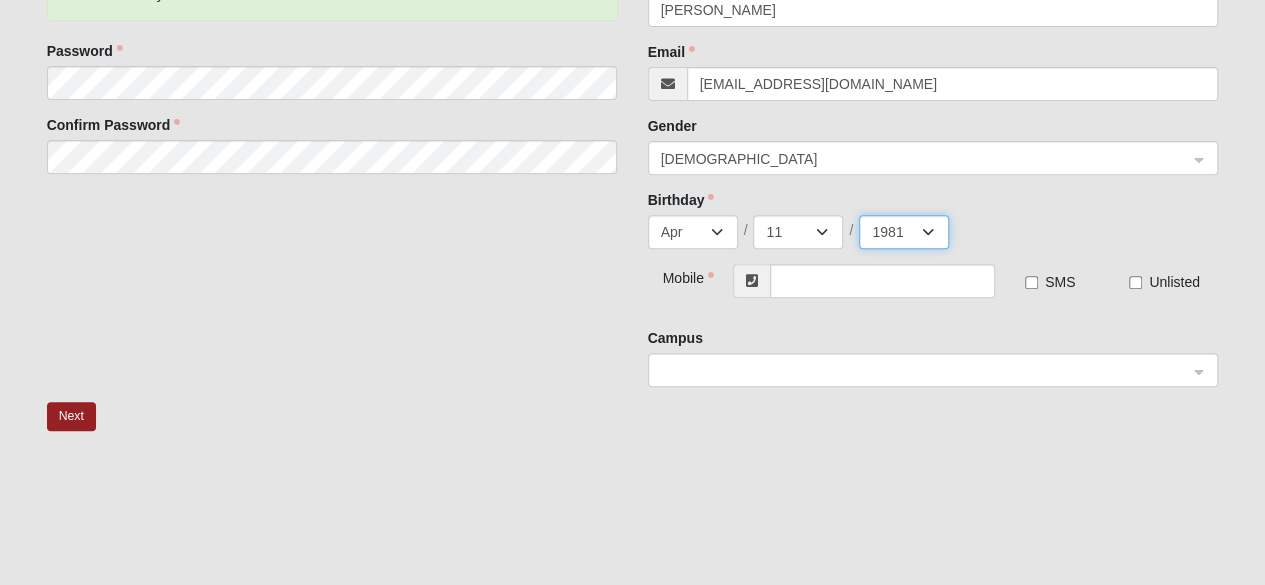 click on "2025 2024 2023 2022 2021 2020 2019 2018 2017 2016 2015 2014 2013 2012 2011 2010 2009 2008 2007 2006 2005 2004 2003 2002 2001 2000 1999 1998 1997 1996 1995 1994 1993 1992 1991 1990 1989 1988 1987 1986 1985 1984 1983 1982 1981 1980 1979 1978 1977 1976 1975 1974 1973 1972 1971 1970 1969 1968 1967 1966 1965 1964 1963 1962 1961 1960 1959 1958 1957 1956 1955 1954 1953 1952 1951 1950 1949 1948 1947 1946 1945 1944 1943 1942 1941 1940 1939 1938 1937 1936 1935 1934 1933 1932 1931 1930 1929 1928 1927 1926 1925 1924 1923 1922 1921 1920 1919 1918 1917 1916 1915 1914 1913 1912 1911 1910 1909 1908 1907 1906 1905 1904 1903 1902 1901 1900" at bounding box center [904, 232] 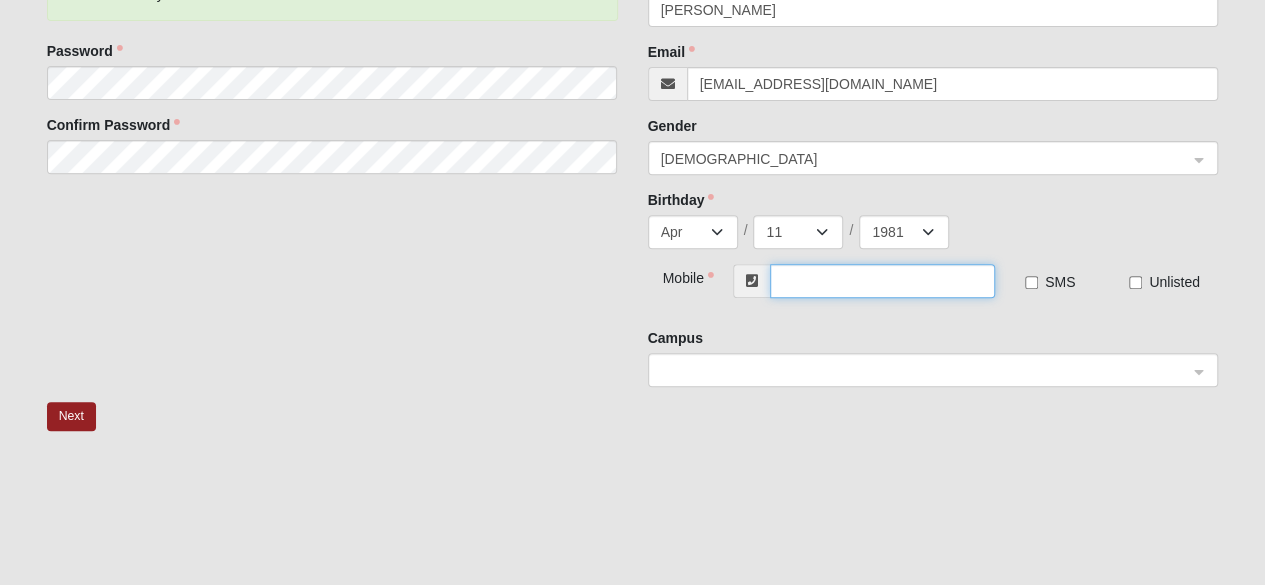 click at bounding box center (882, 281) 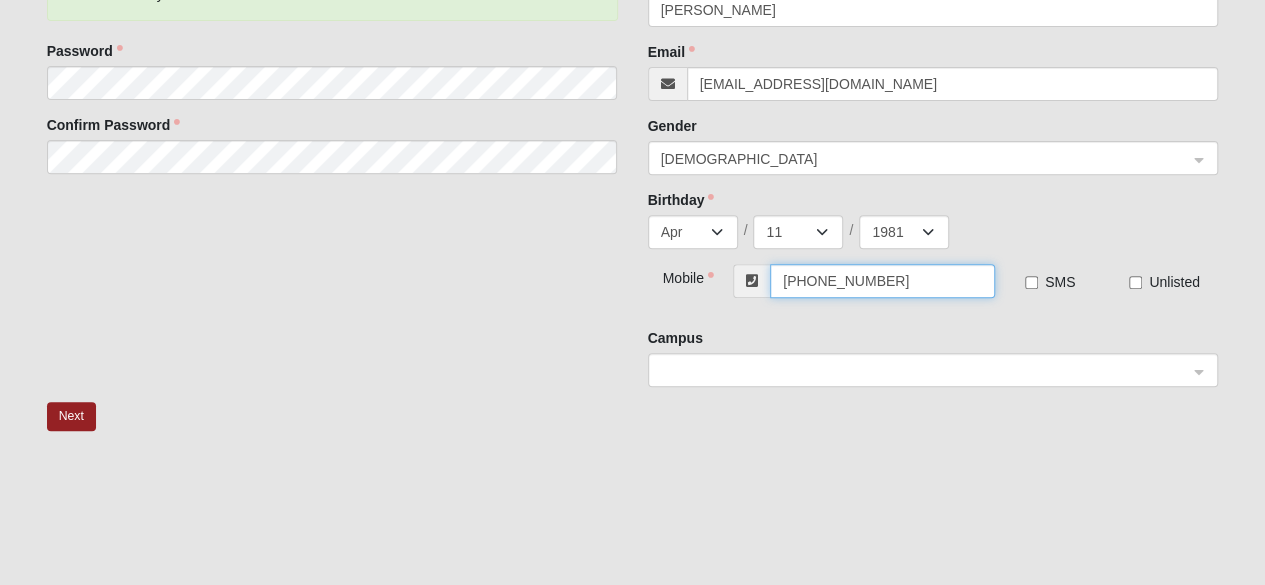 click 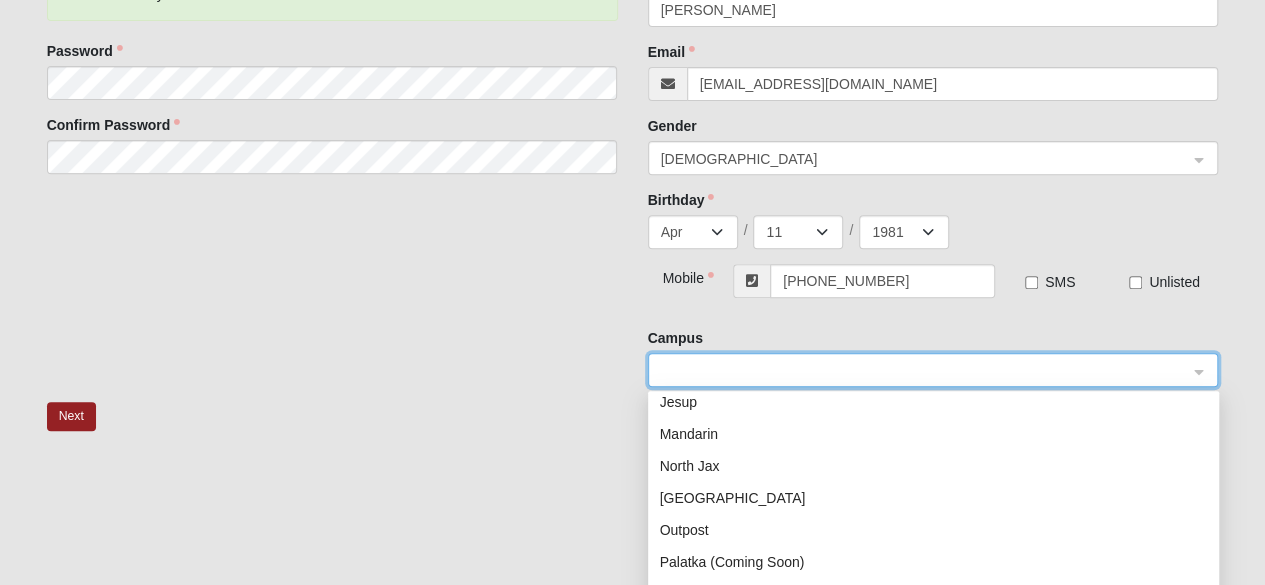 scroll, scrollTop: 166, scrollLeft: 0, axis: vertical 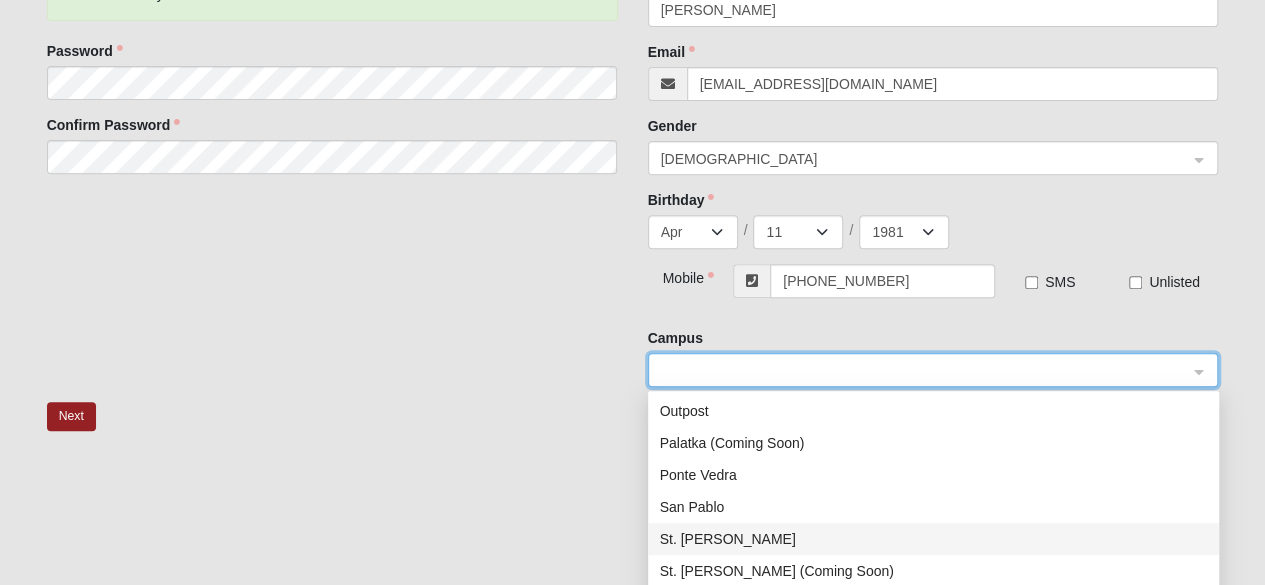 click on "St. [PERSON_NAME]" 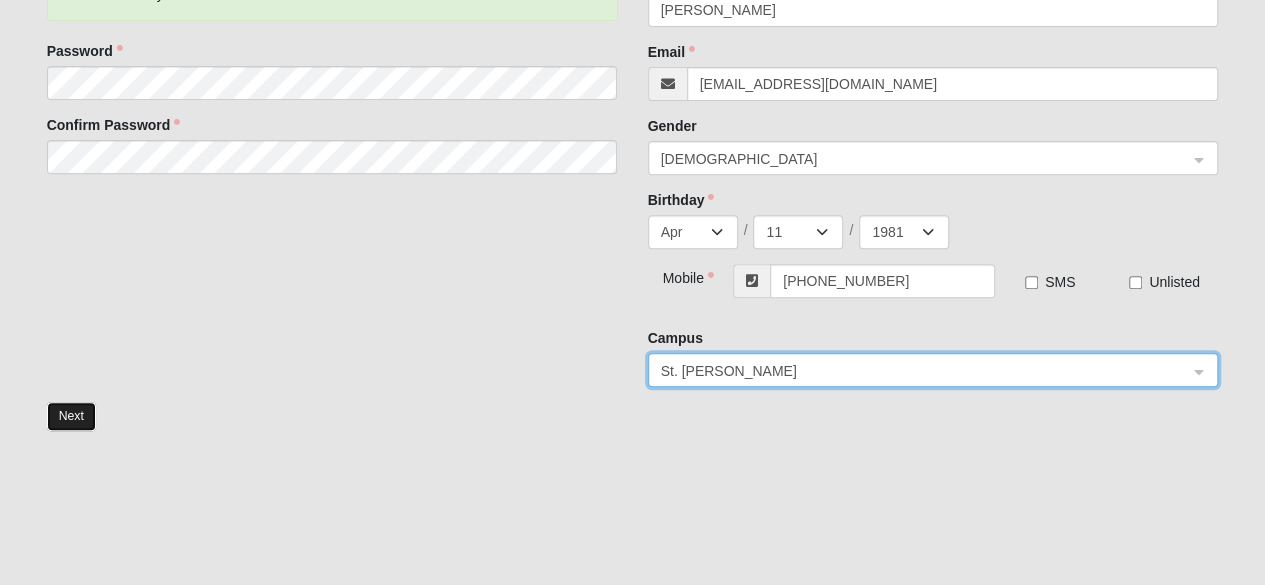 click on "Next" at bounding box center [71, 416] 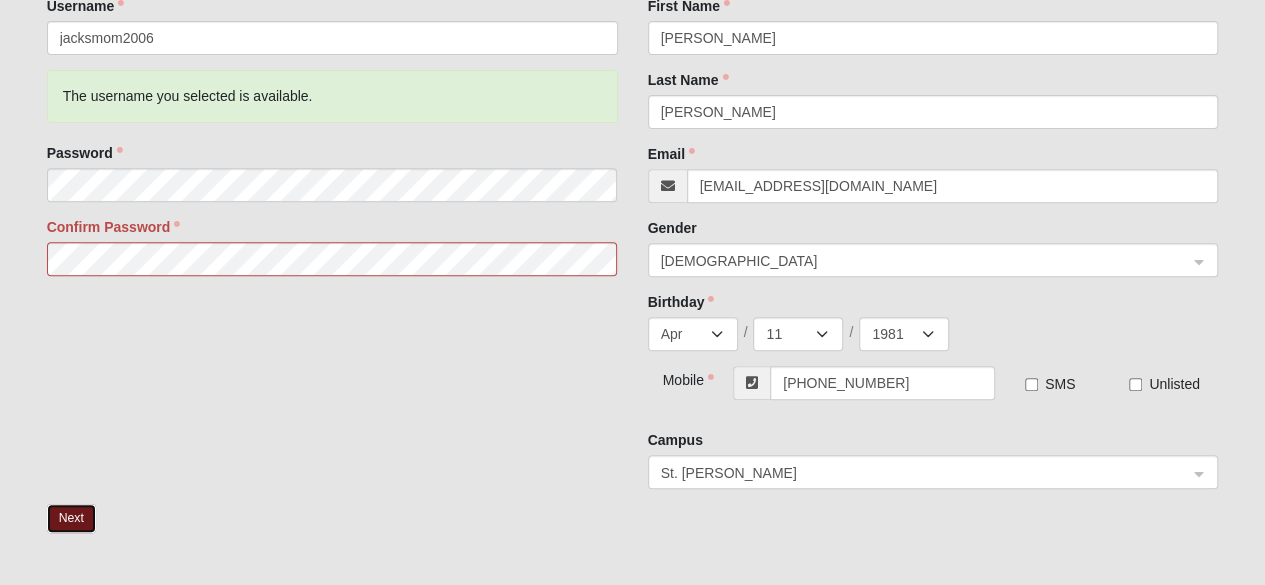 scroll, scrollTop: 316, scrollLeft: 0, axis: vertical 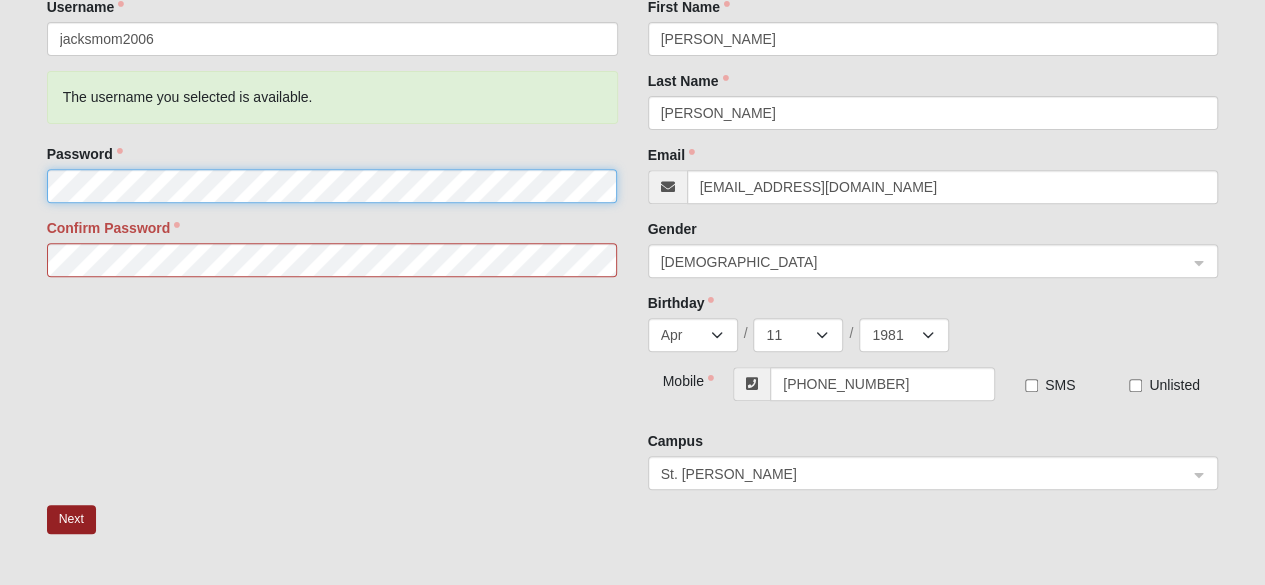 click on "Log In
Account Registration
Account Registration
Error
Please correct the following:  Confirm Password  must match Password     New Account   Username    jacksmom2006   The username you selected is available.   Password        Confirm Password          Traci" at bounding box center (632, 259) 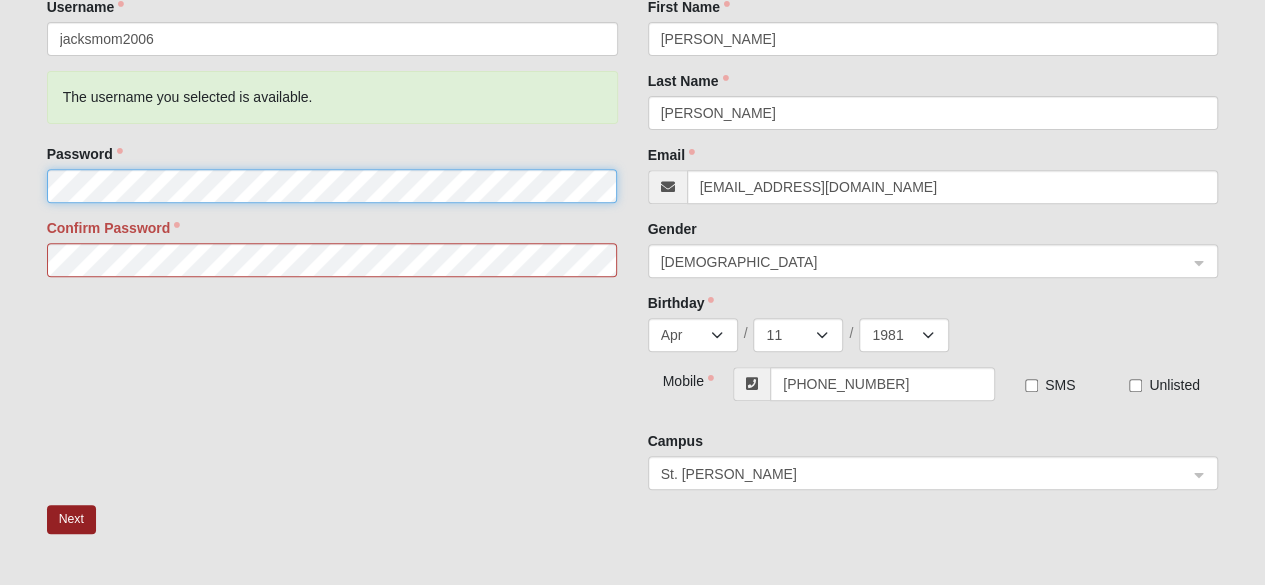 click on "Log In
Account Registration
Account Registration
Error
Please correct the following:  Confirm Password  must match Password     New Account   Username    jacksmom2006   The username you selected is available.   Password        Confirm Password          Traci" at bounding box center [632, 259] 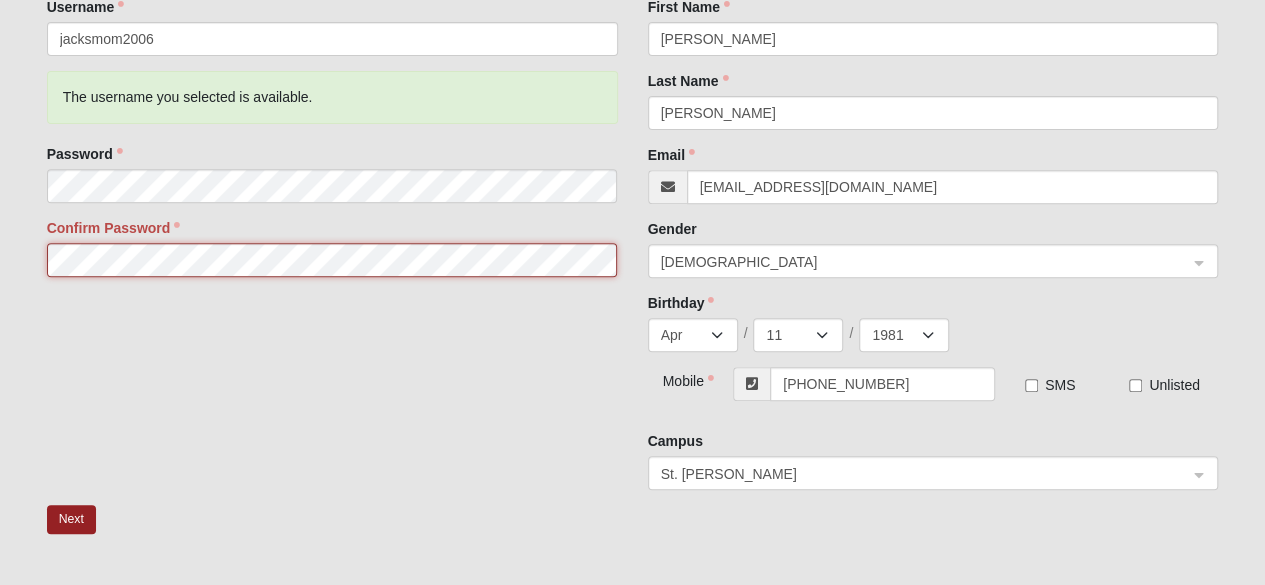 click on "Log In
Account Registration
Account Registration
Error
Please correct the following:  Confirm Password  must match Password     New Account   Username    jacksmom2006   The username you selected is available.   Password        Confirm Password          Traci" at bounding box center [632, 259] 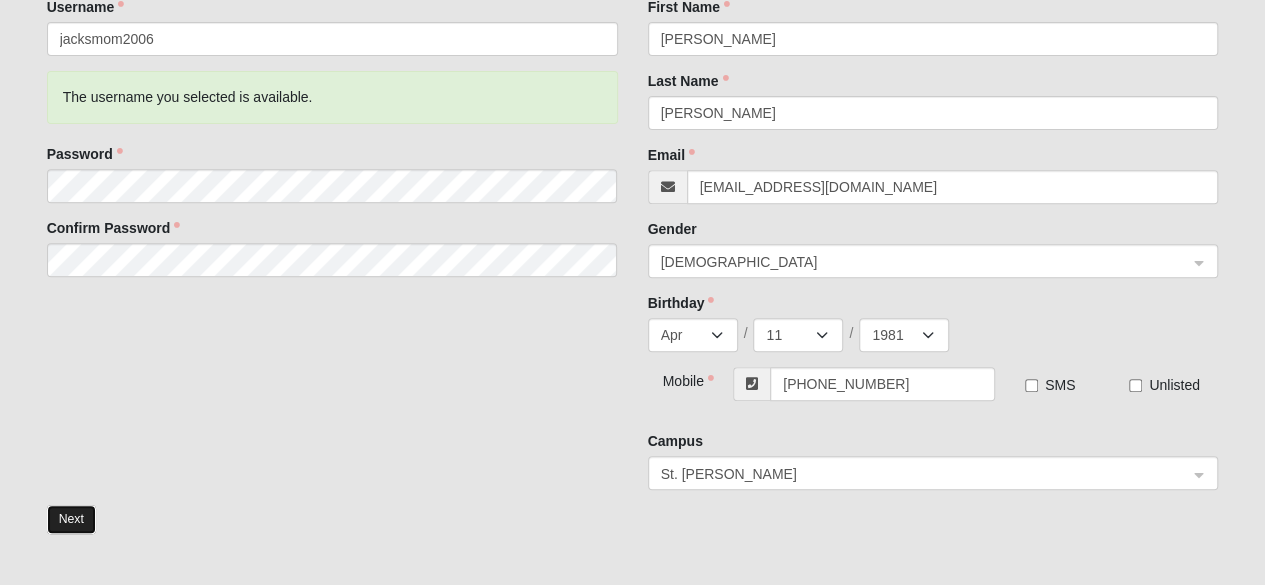 click on "Next" at bounding box center [71, 519] 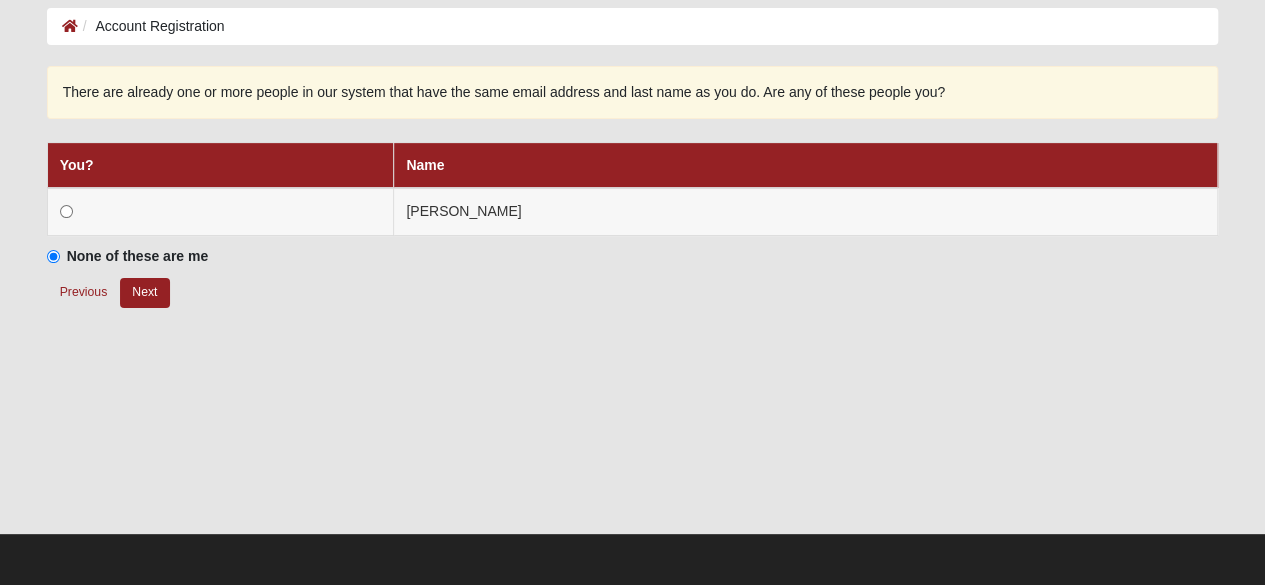 scroll, scrollTop: 94, scrollLeft: 0, axis: vertical 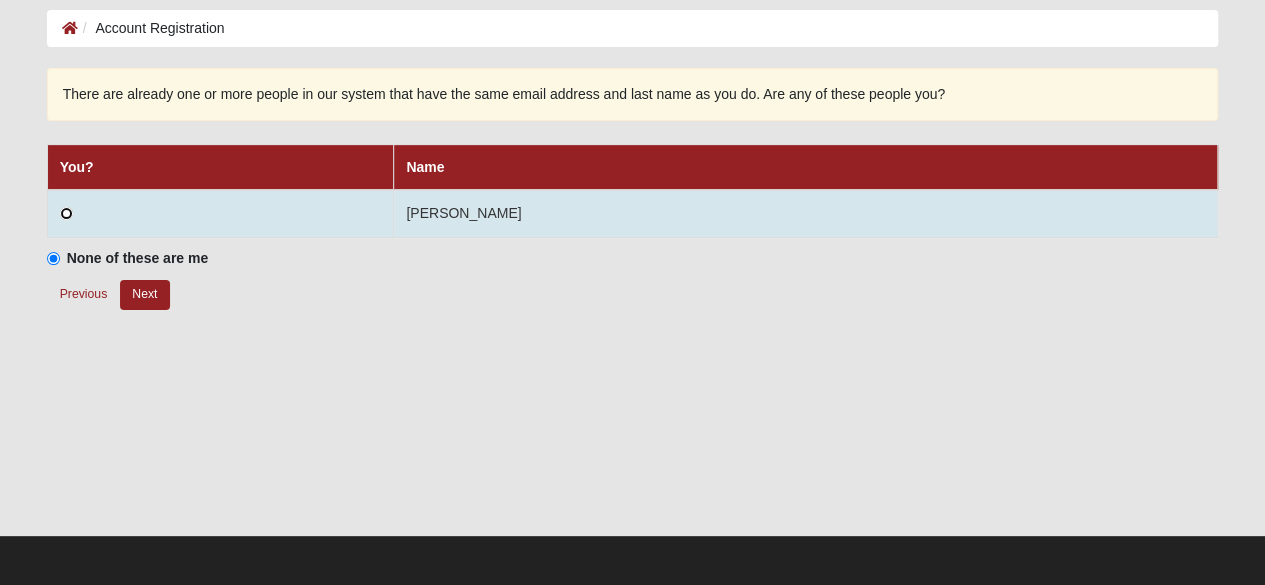 click at bounding box center (66, 213) 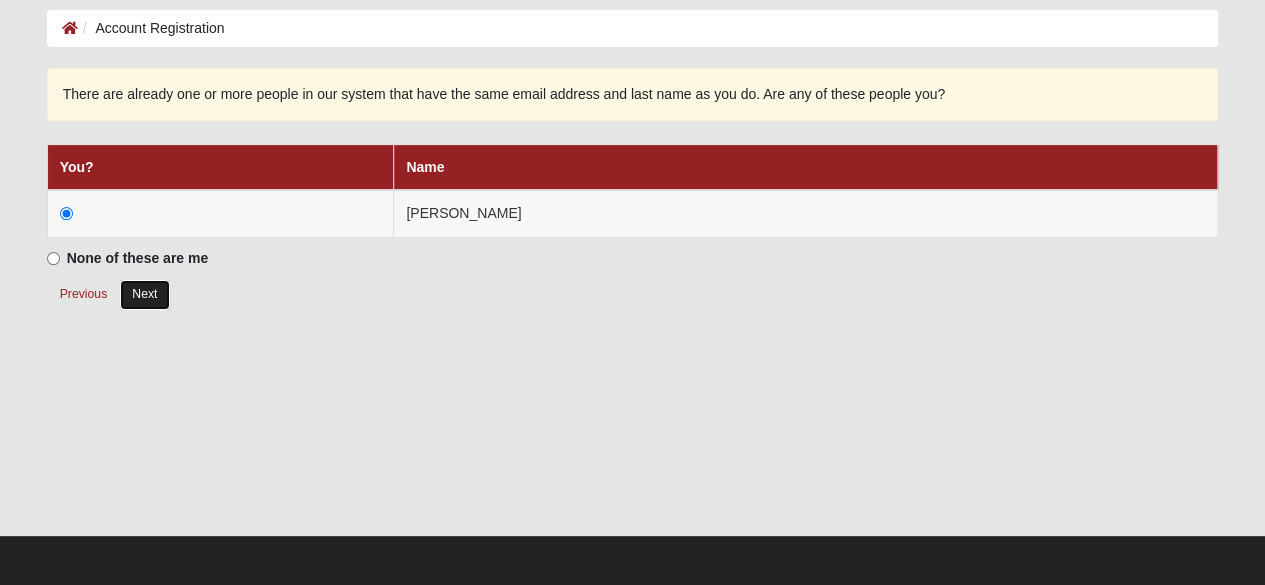 click on "Next" at bounding box center (144, 294) 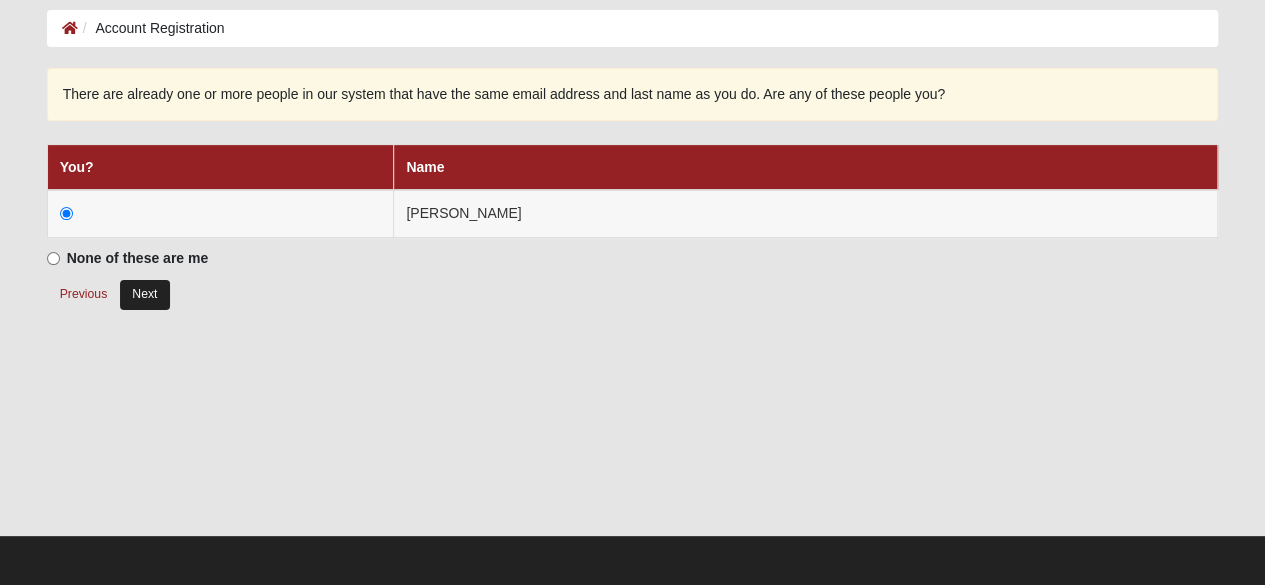 radio on "true" 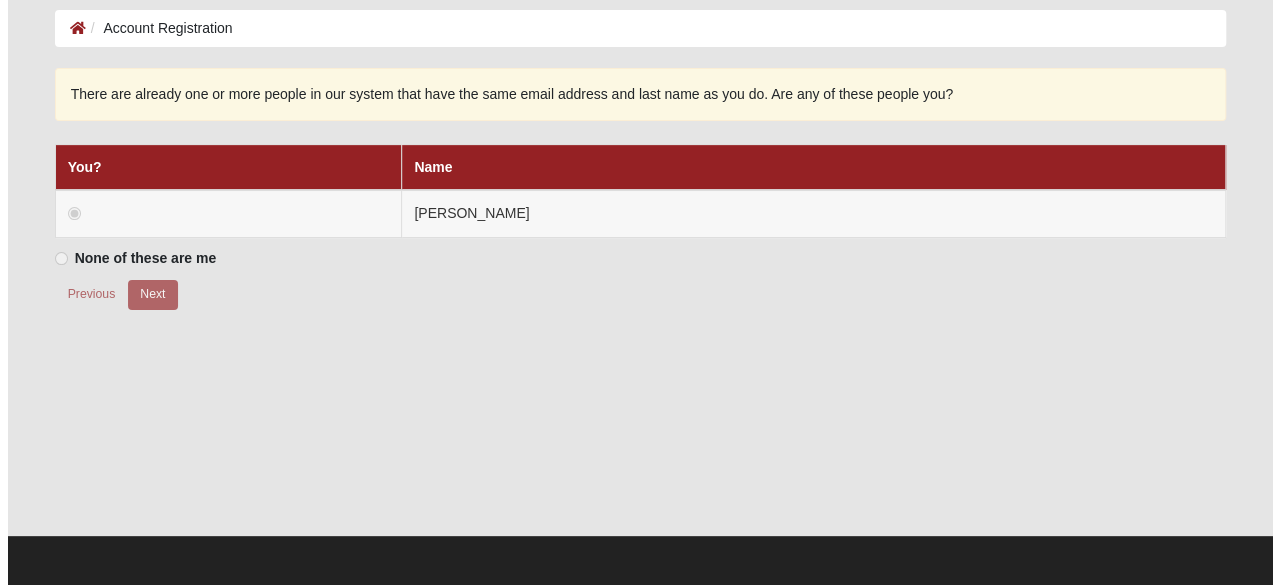 scroll, scrollTop: 0, scrollLeft: 0, axis: both 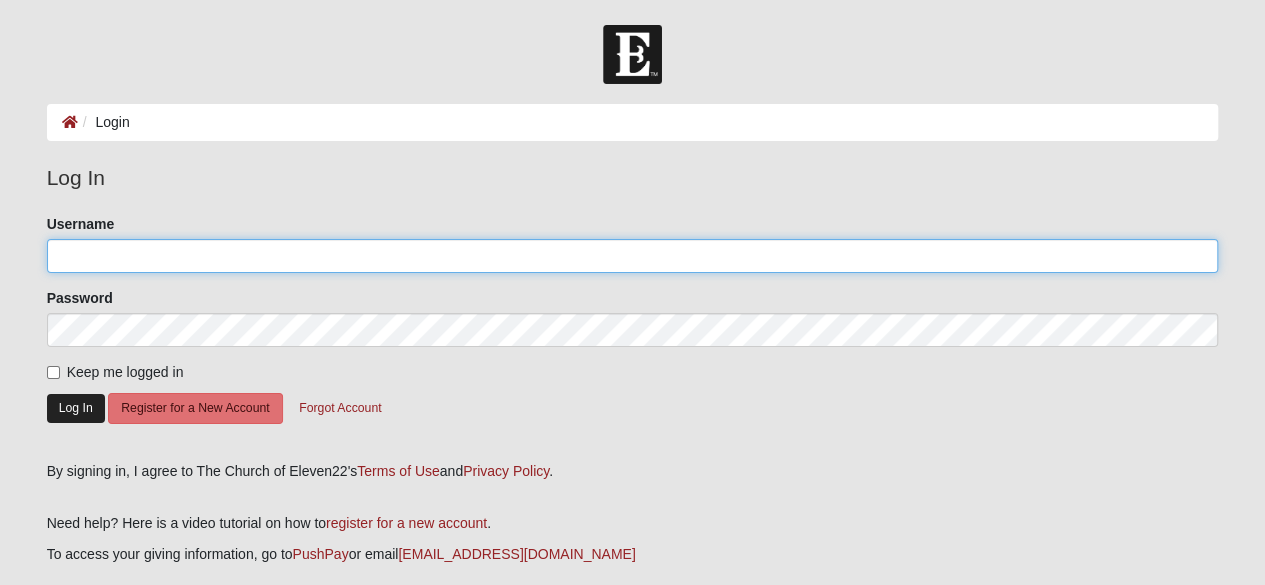 type on "jacksmom2006" 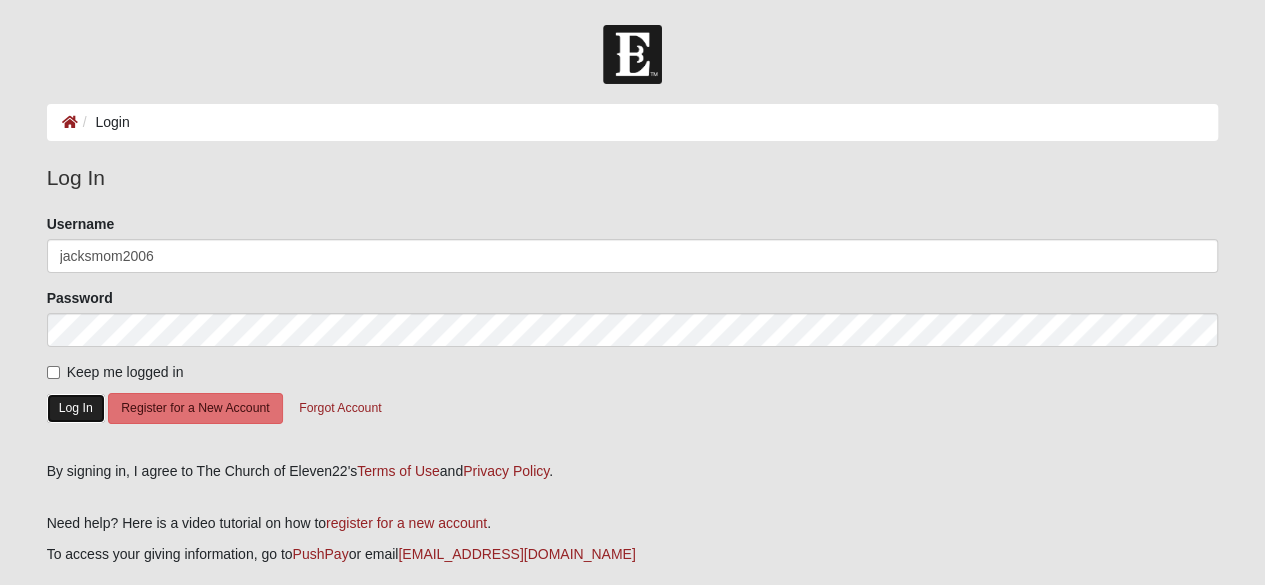 click on "Log In" 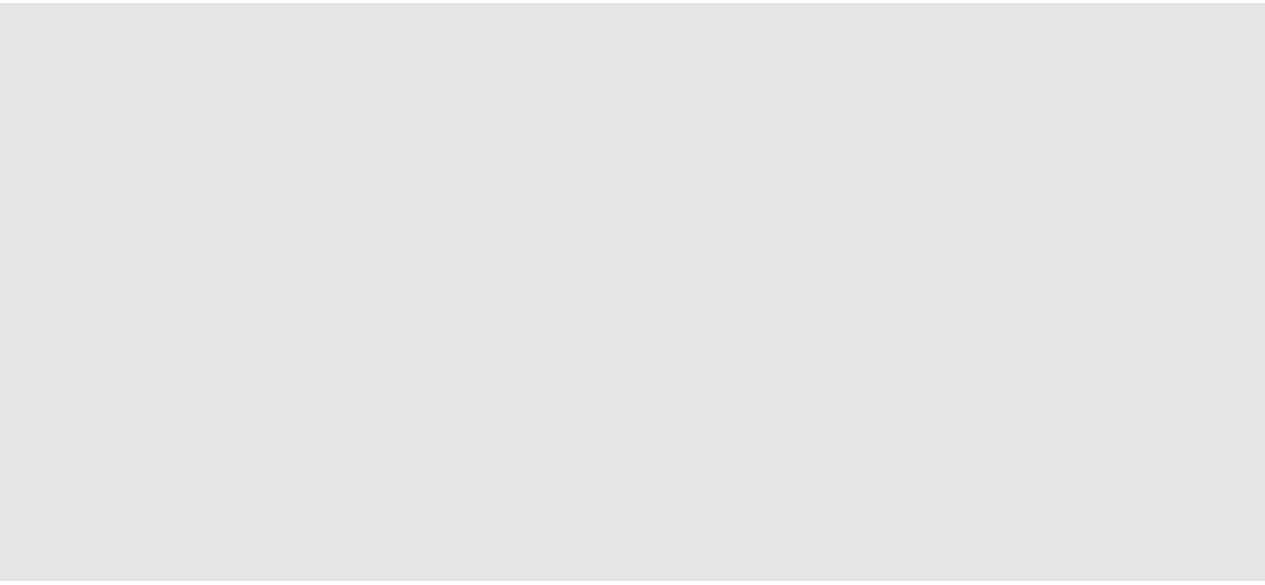 scroll, scrollTop: 0, scrollLeft: 0, axis: both 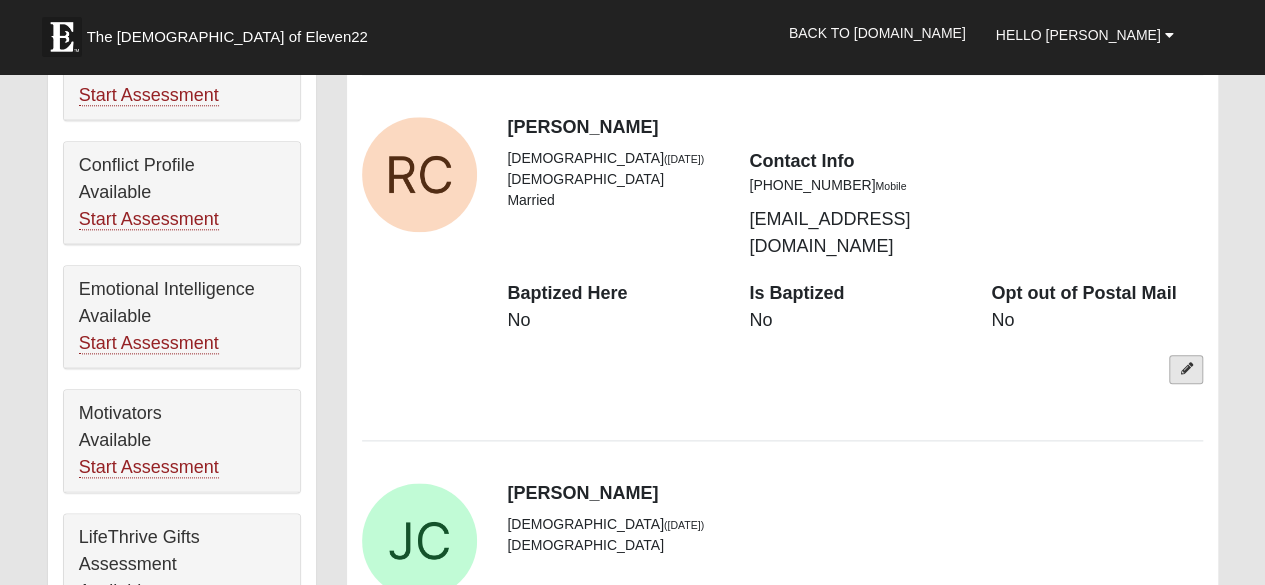 click at bounding box center (1186, 369) 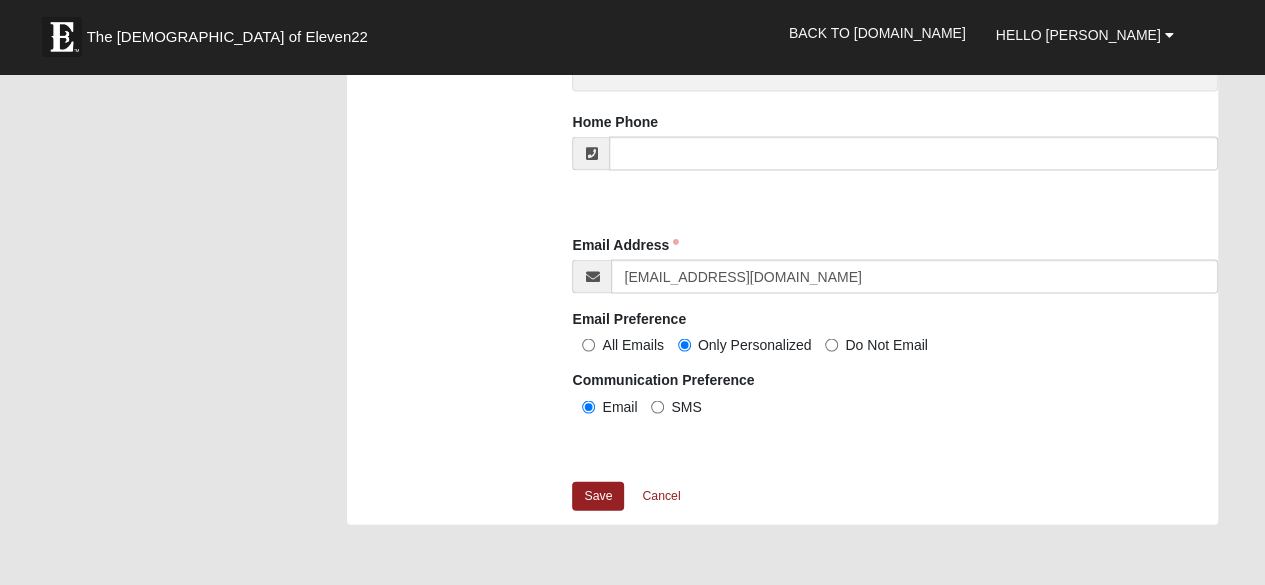 scroll, scrollTop: 1962, scrollLeft: 0, axis: vertical 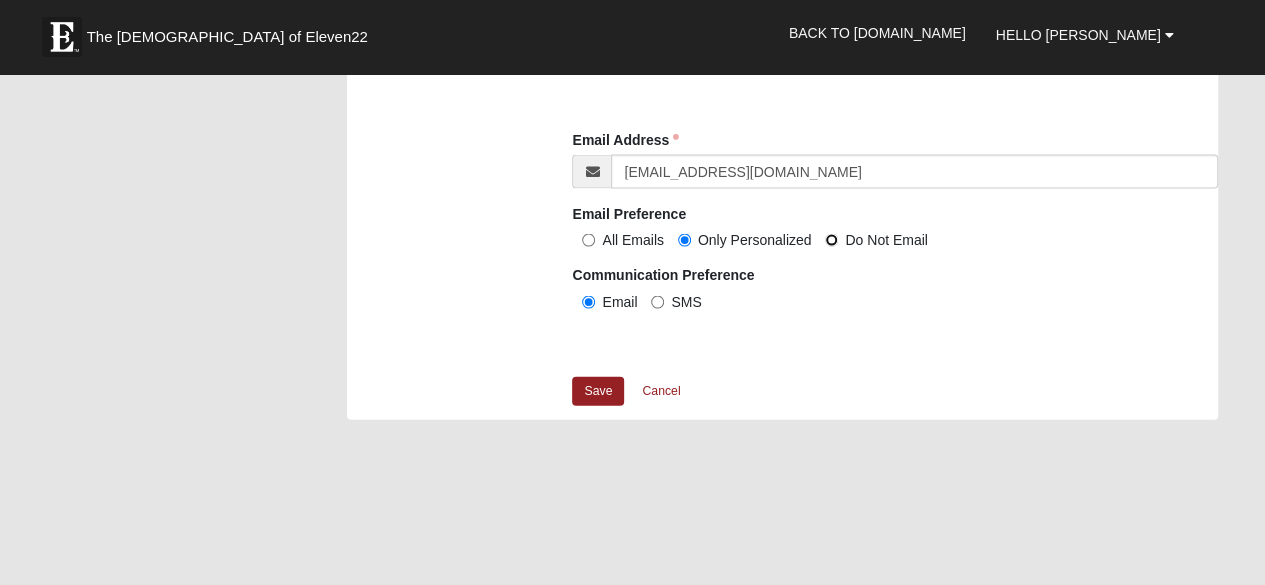click on "Do Not Email" at bounding box center [831, 240] 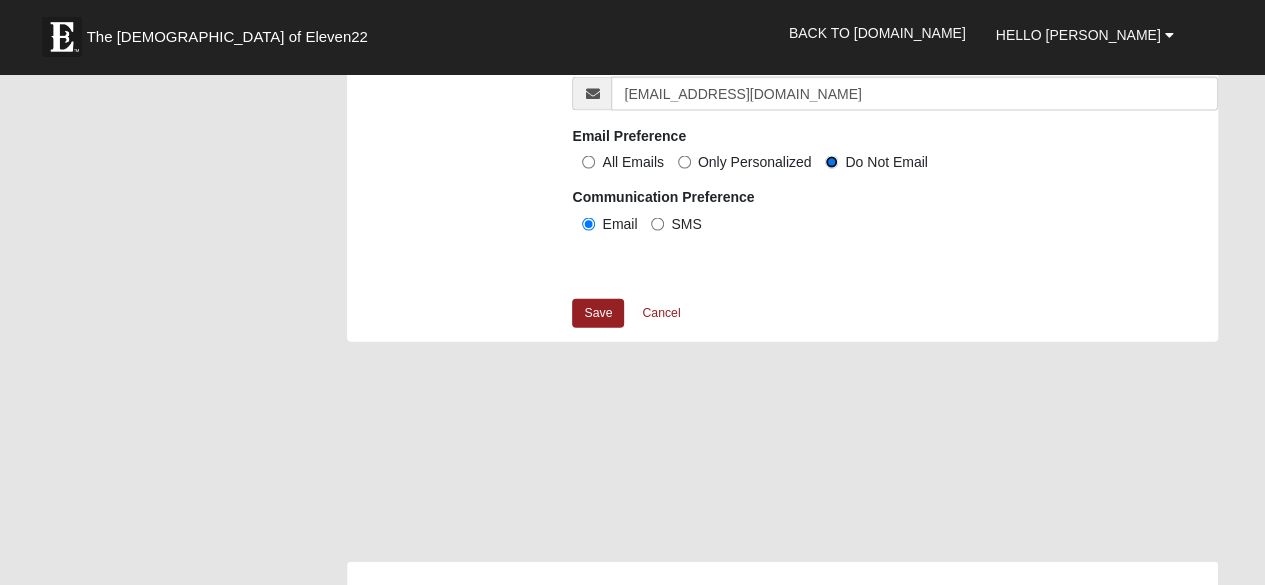 scroll, scrollTop: 2086, scrollLeft: 0, axis: vertical 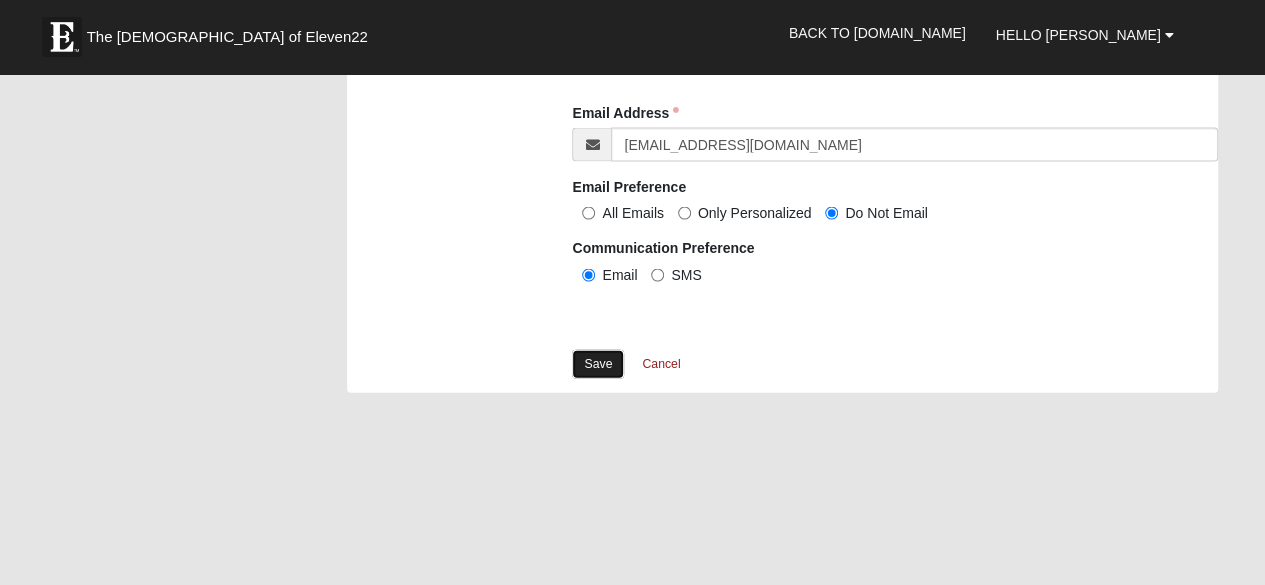 click on "Save" at bounding box center [598, 364] 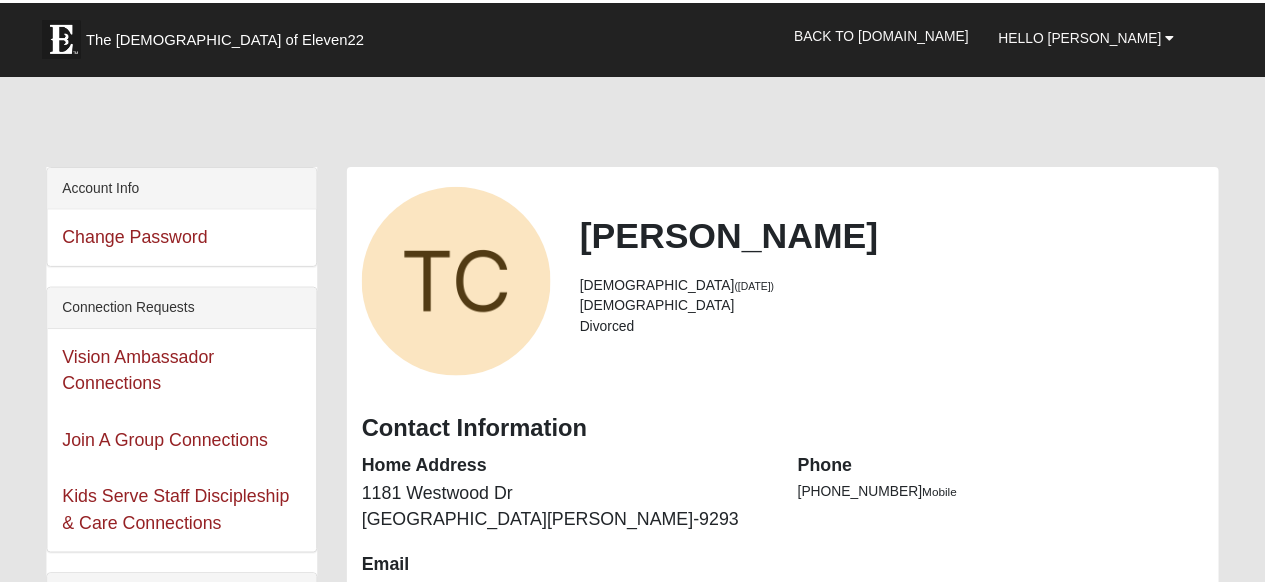 scroll, scrollTop: 0, scrollLeft: 0, axis: both 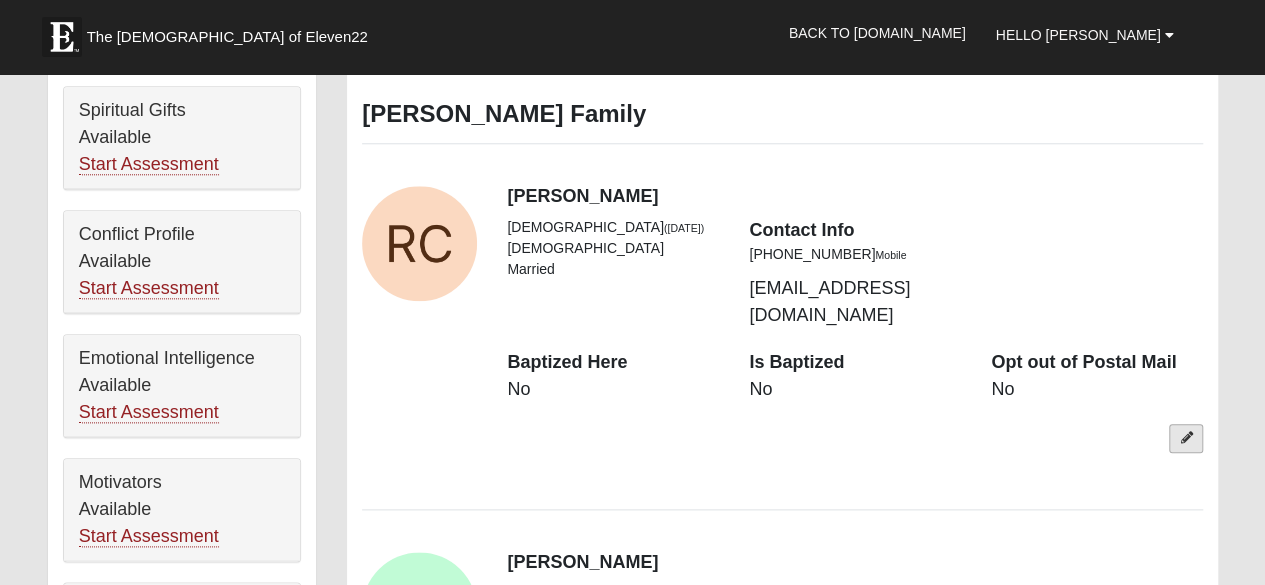 click at bounding box center (1186, 438) 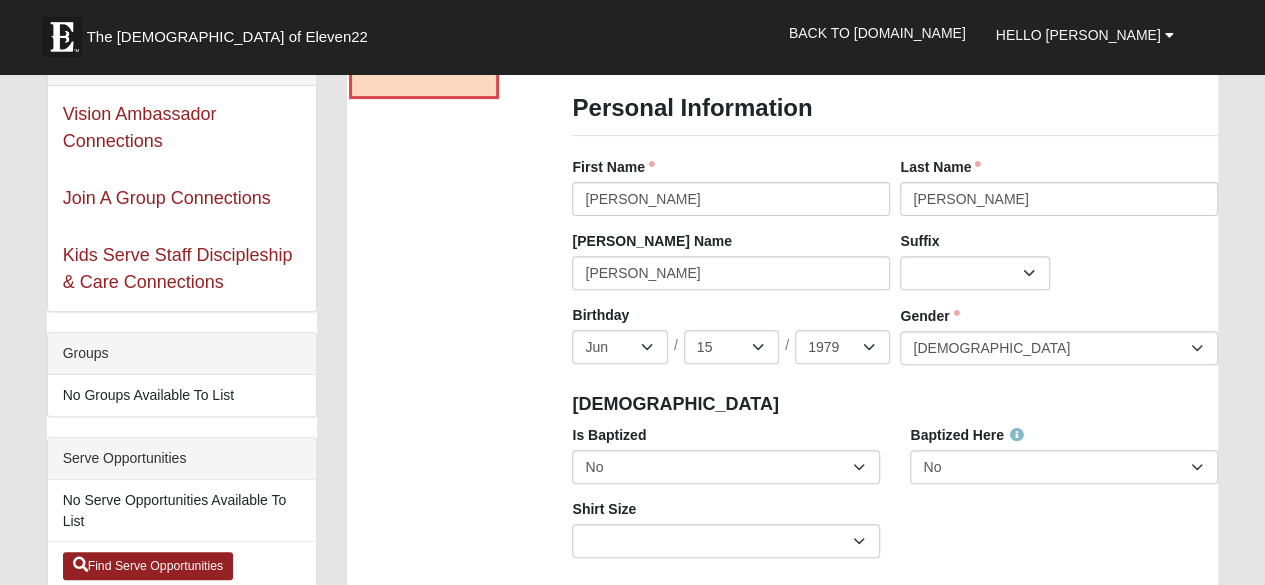 scroll, scrollTop: 0, scrollLeft: 0, axis: both 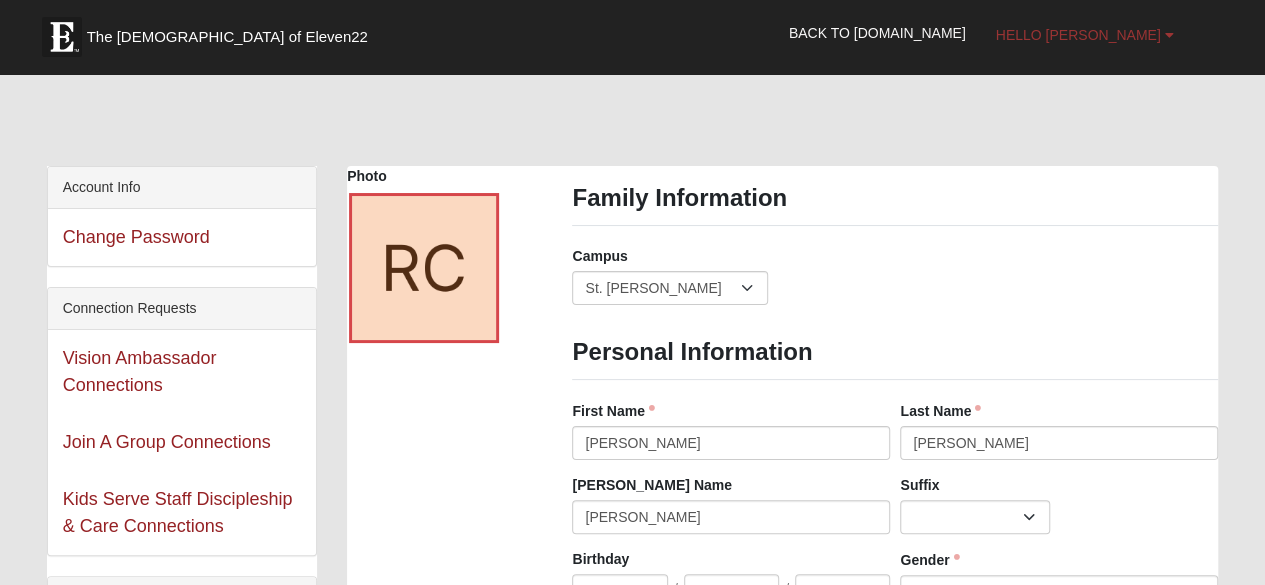 click on "Hello [PERSON_NAME]" at bounding box center [1078, 35] 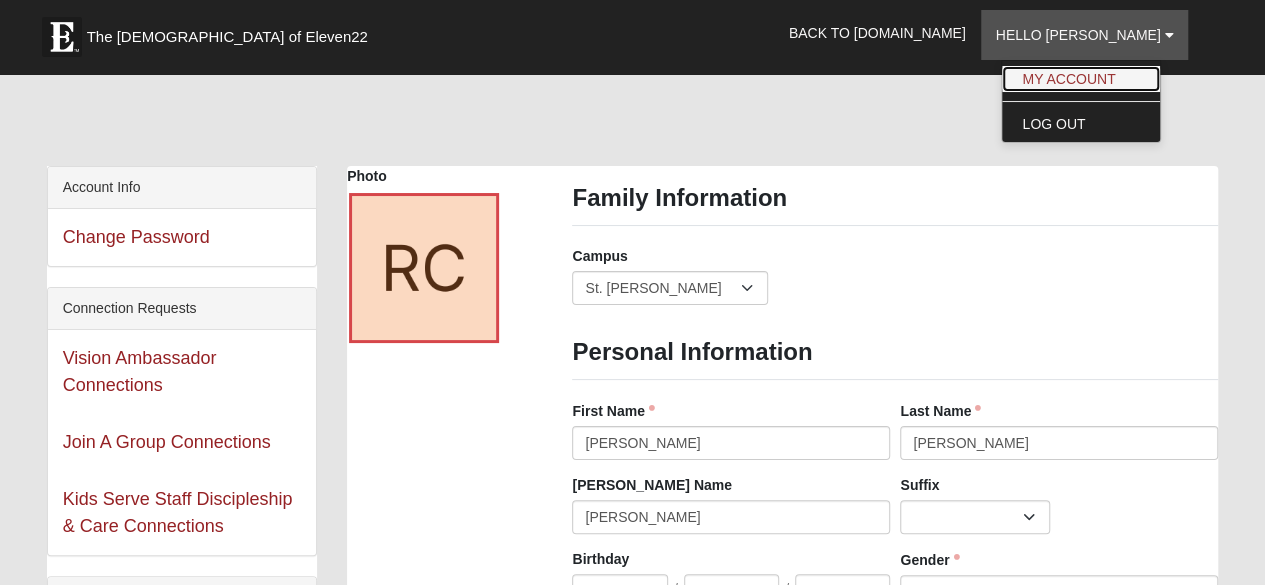 click on "My Account" at bounding box center (1081, 79) 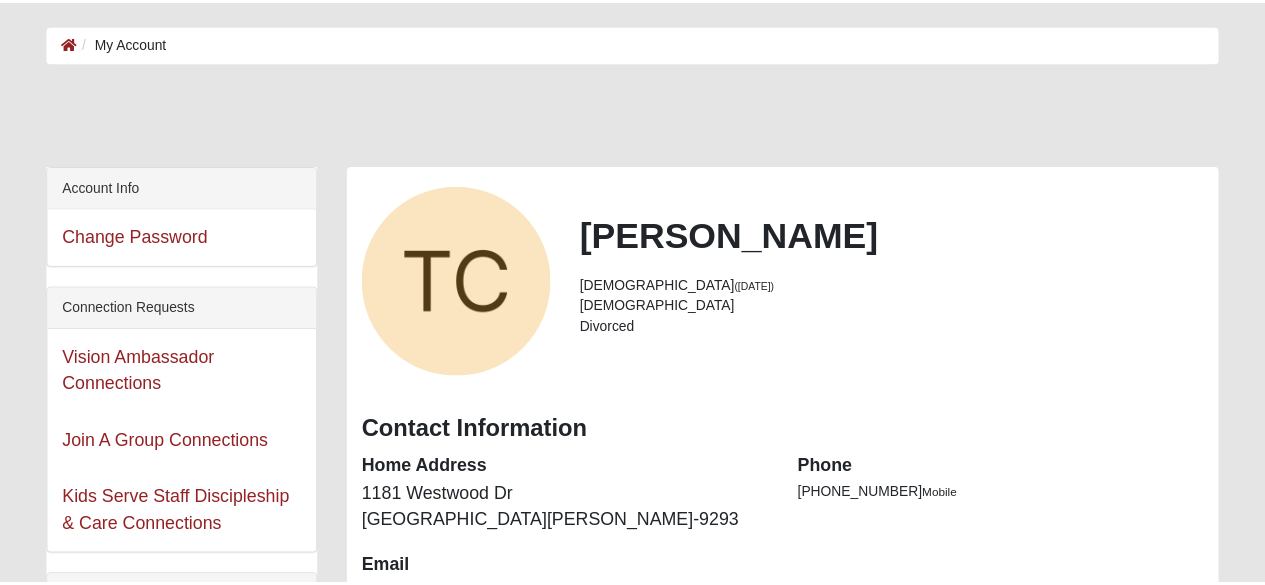 scroll, scrollTop: 0, scrollLeft: 0, axis: both 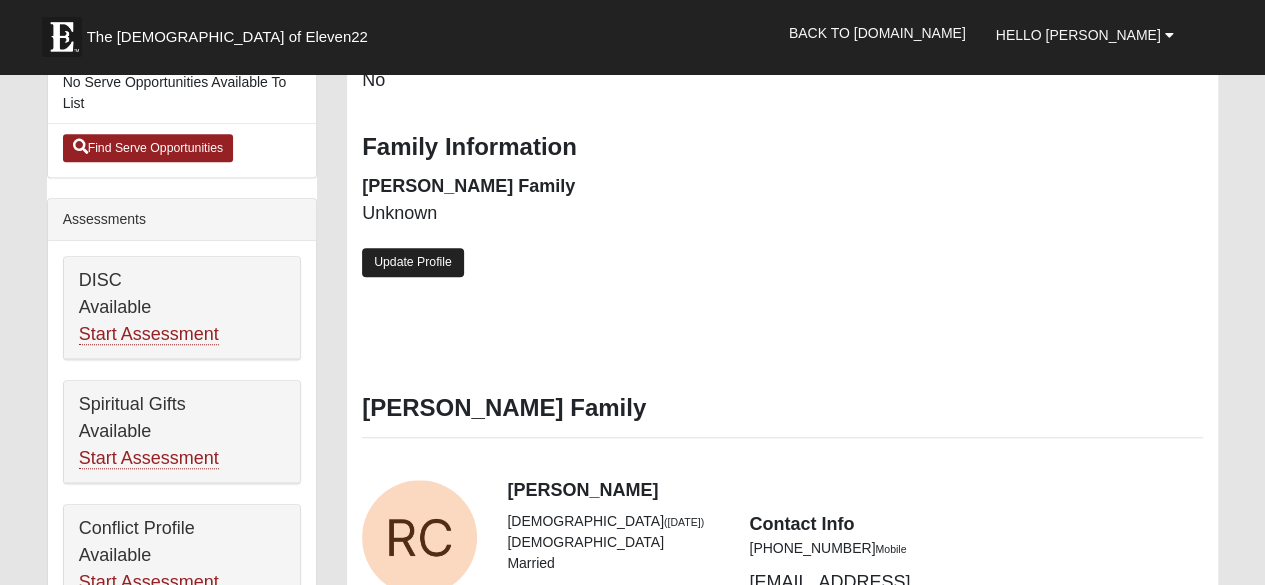click on "Update Profile" at bounding box center (413, 262) 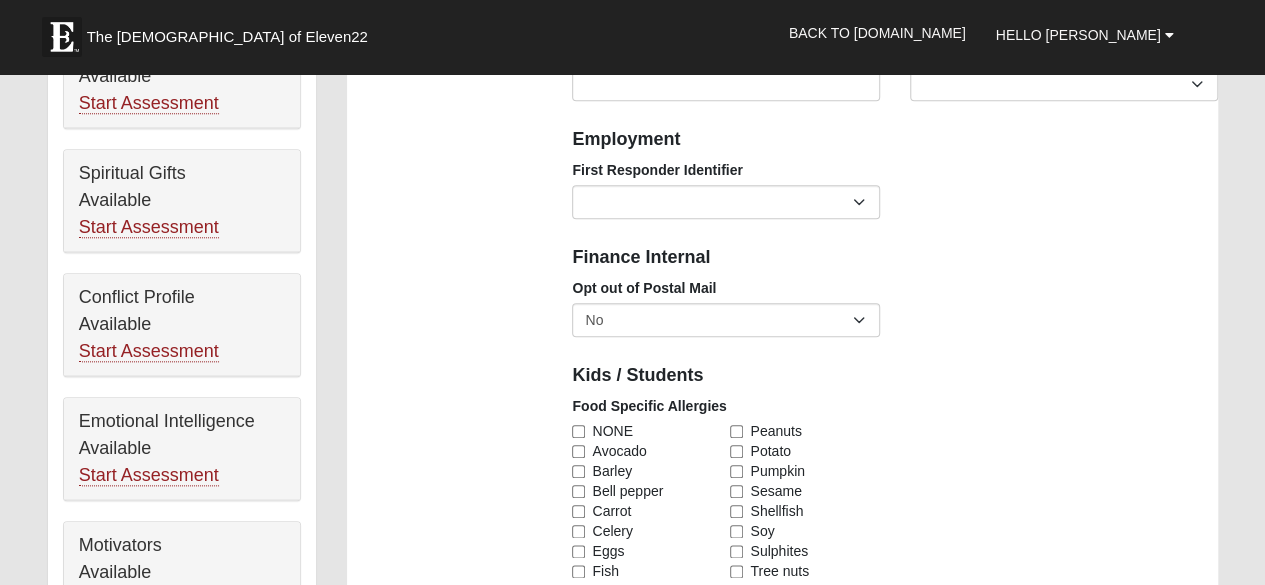 scroll, scrollTop: 908, scrollLeft: 0, axis: vertical 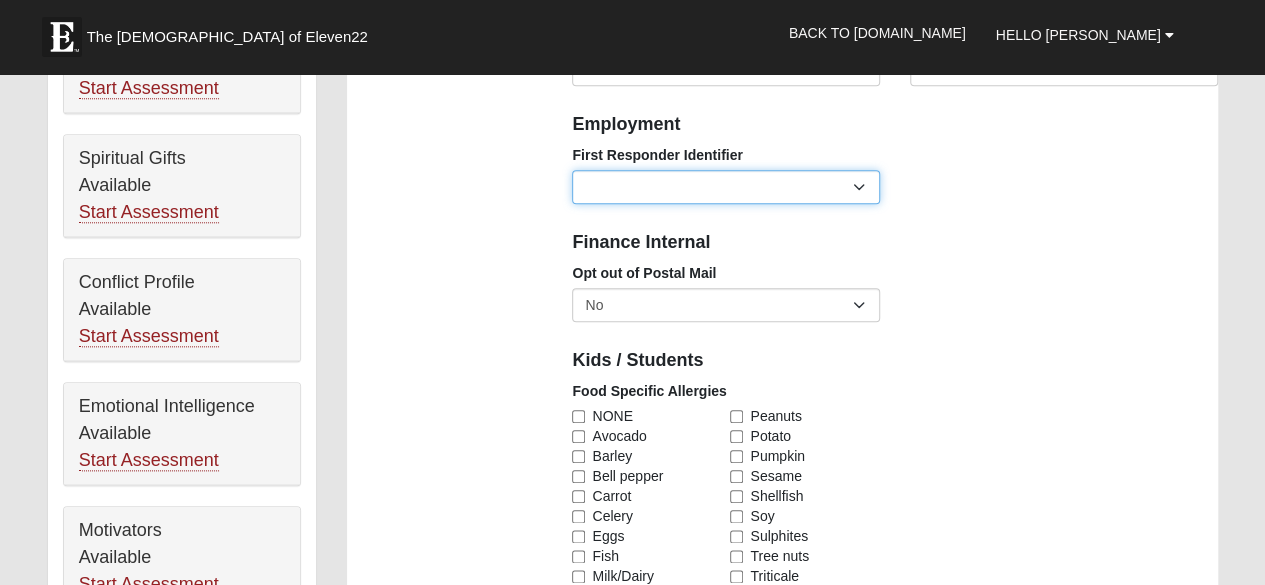 click on "EMT  |  Paramedic  |  Medical
Firefighter  |  Fire Department
Police Officer  |  Sheriff  |  Sheriff's Deputy  |  State Trooper  |  Correctional Officer
Military" at bounding box center (726, 187) 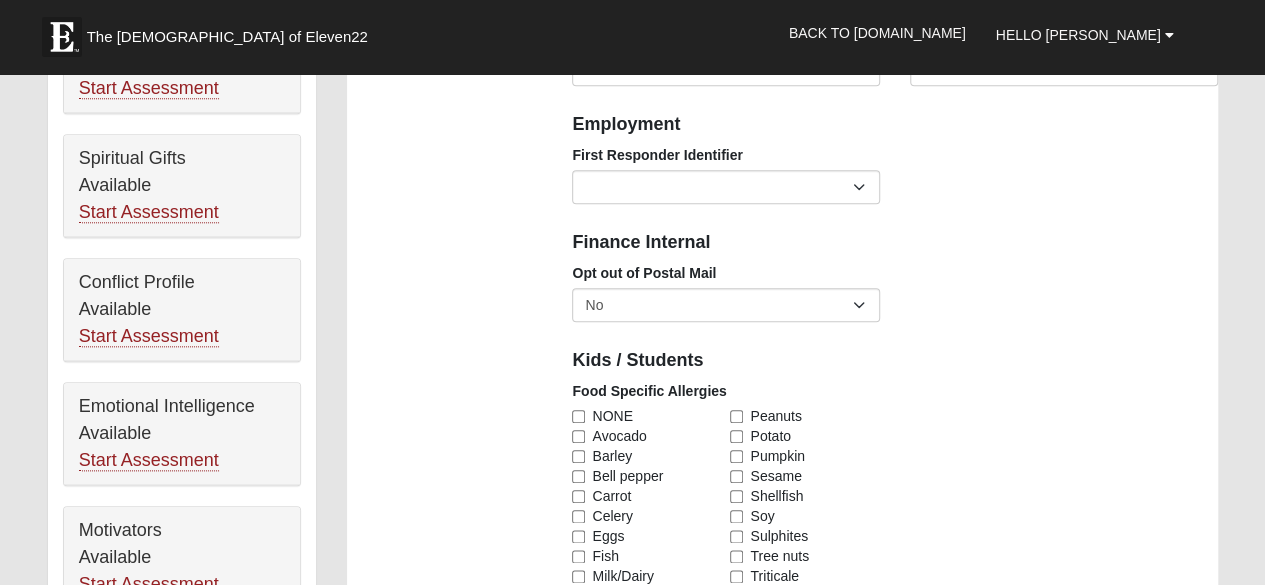 click on "First Responder Identifier
EMT  |  Paramedic  |  Medical
Firefighter  |  Fire Department
Police Officer  |  Sheriff  |  Sheriff's Deputy  |  State Trooper  |  Correctional Officer
Military" at bounding box center [895, 182] 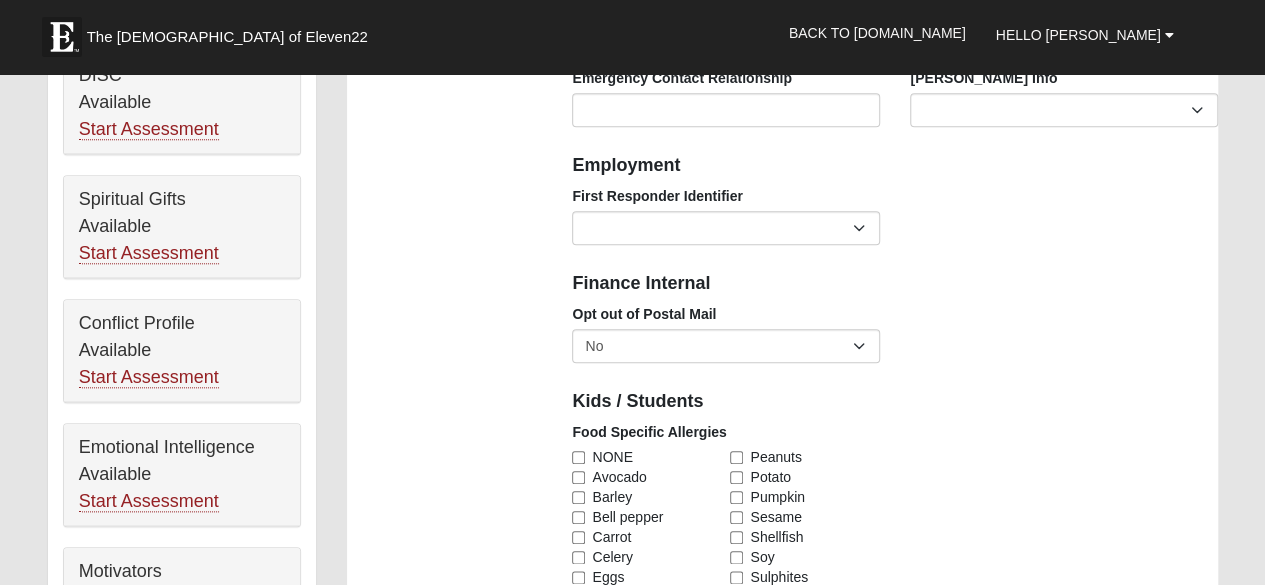scroll, scrollTop: 0, scrollLeft: 0, axis: both 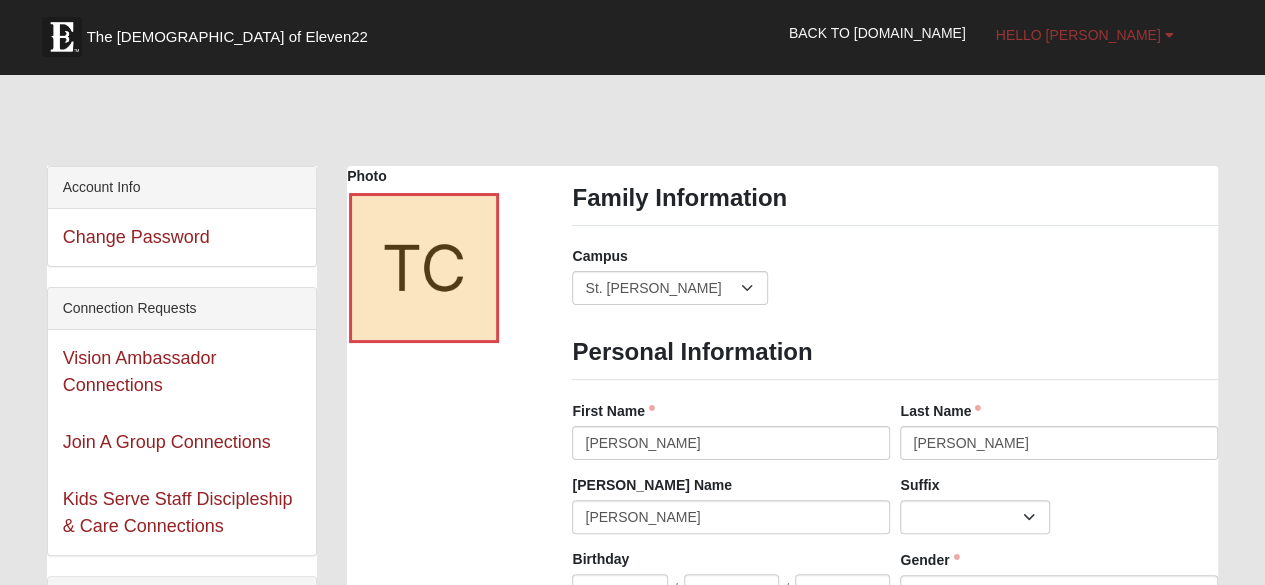 click on "Hello Traci" at bounding box center [1078, 35] 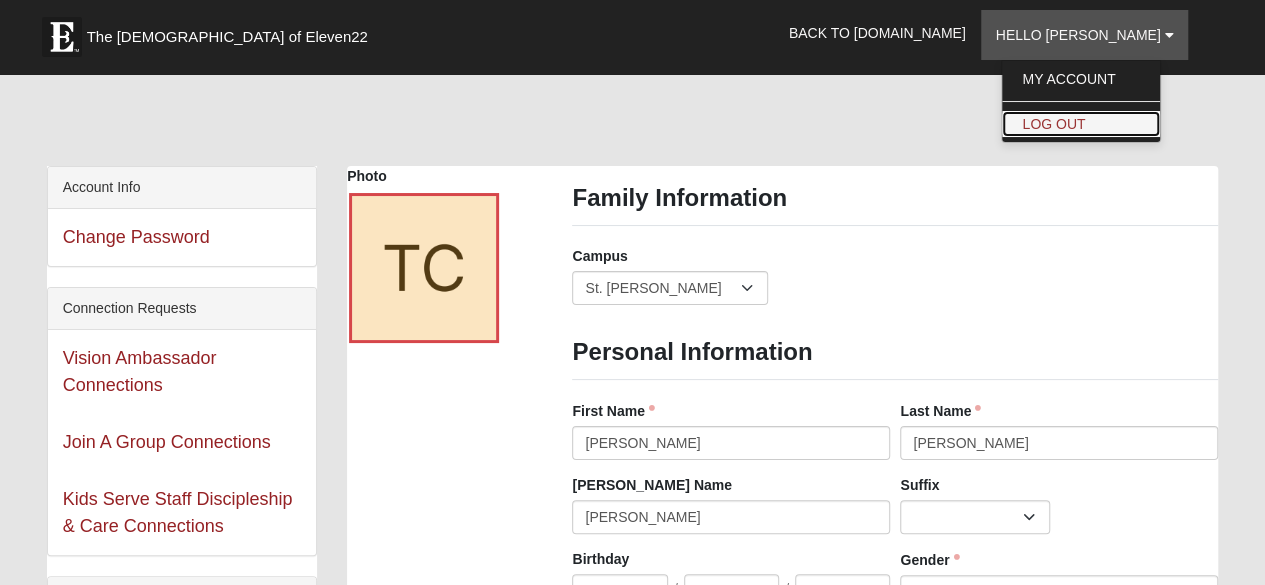 click on "Log Out" at bounding box center [1081, 124] 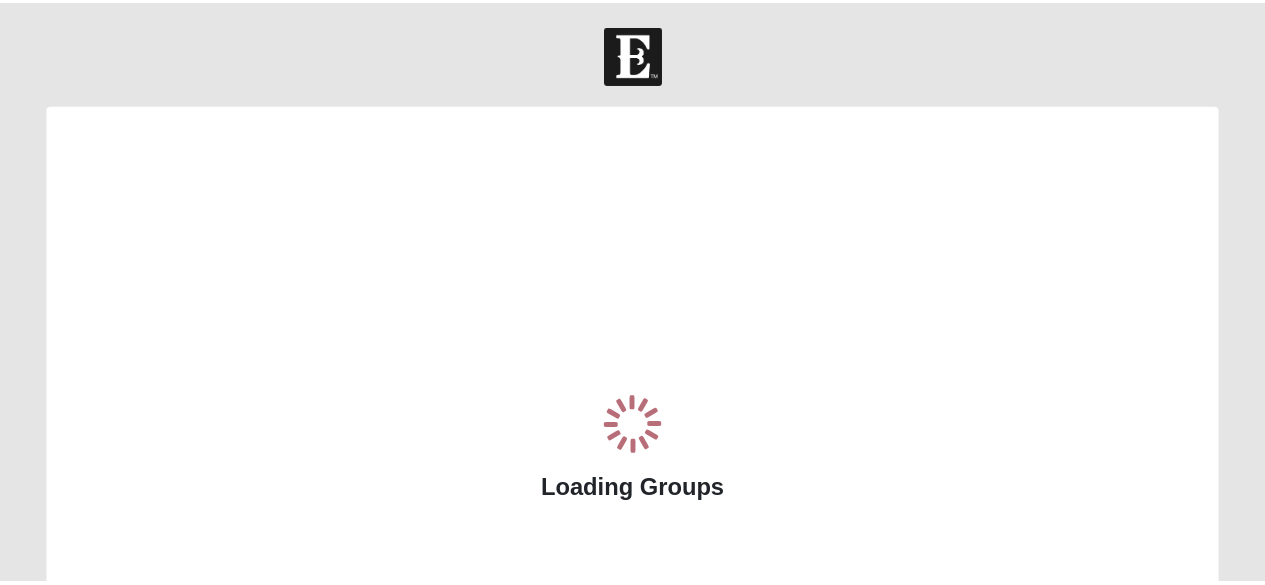 scroll, scrollTop: 0, scrollLeft: 0, axis: both 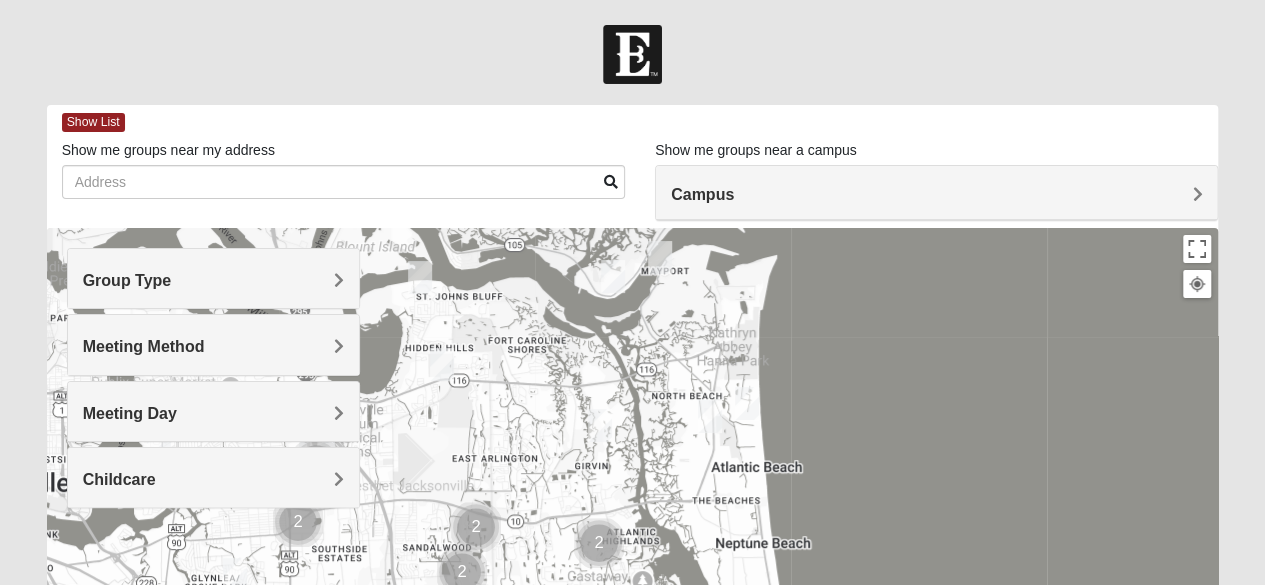 click on "Campus" at bounding box center (936, 193) 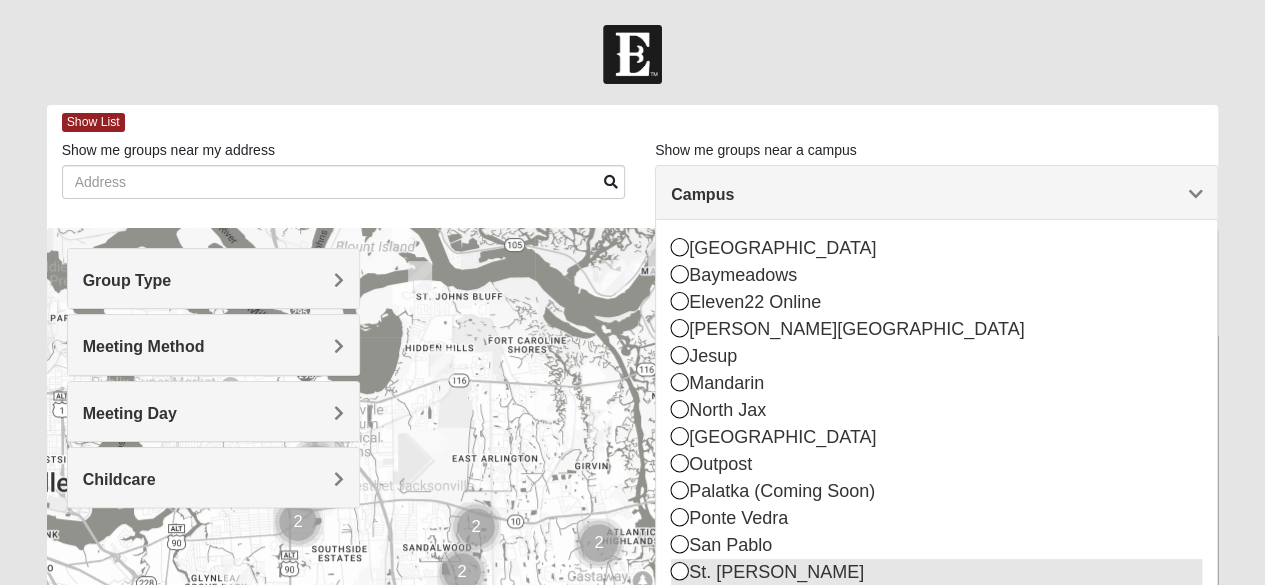 click on "St. [PERSON_NAME]" at bounding box center [936, 572] 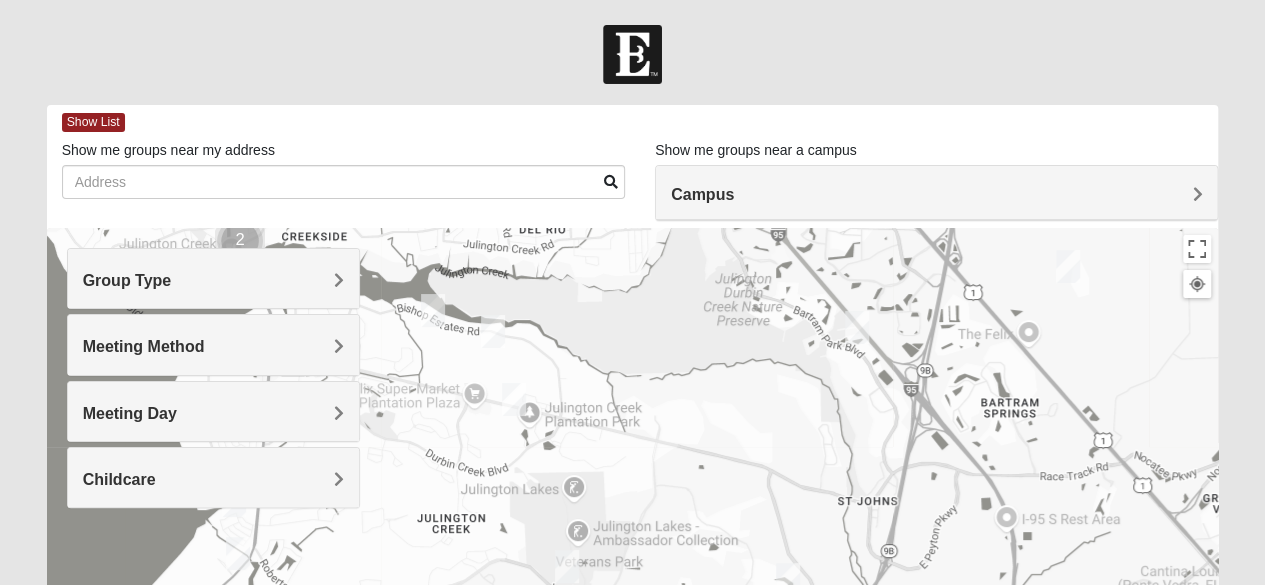 click on "Group Type" at bounding box center [213, 280] 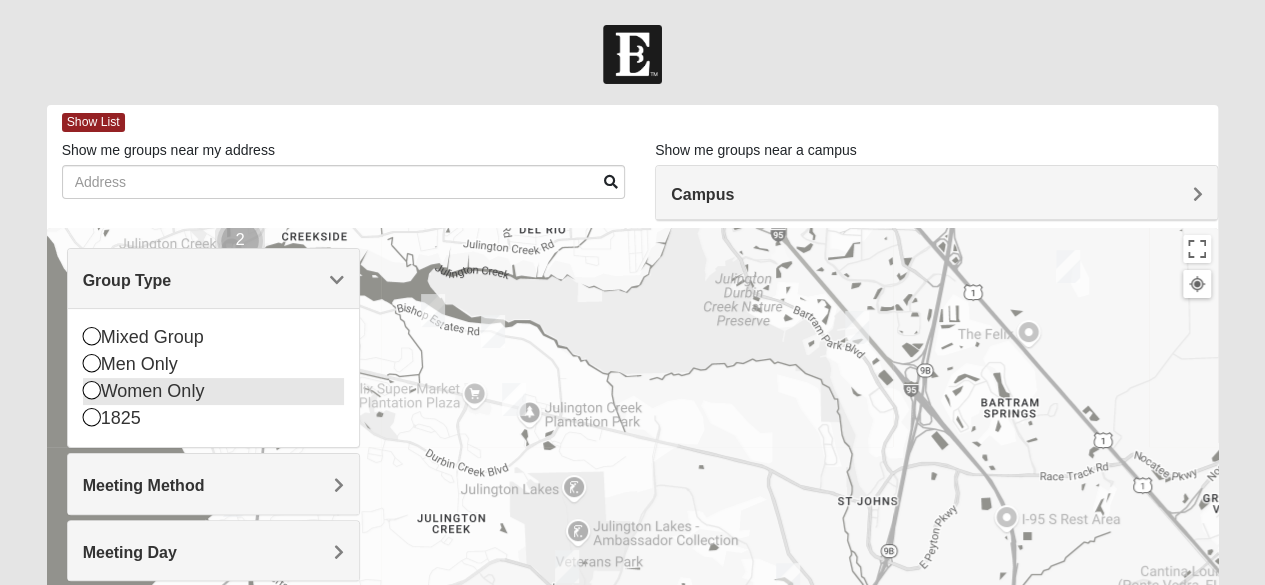 click on "Women Only" at bounding box center (213, 391) 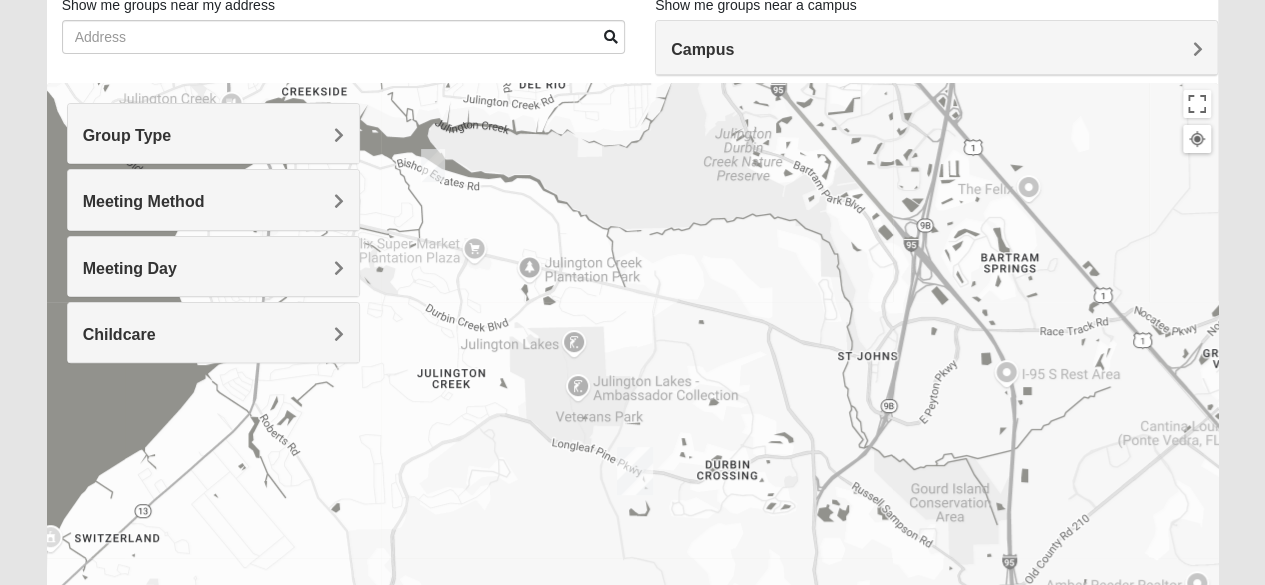 scroll, scrollTop: 15, scrollLeft: 0, axis: vertical 